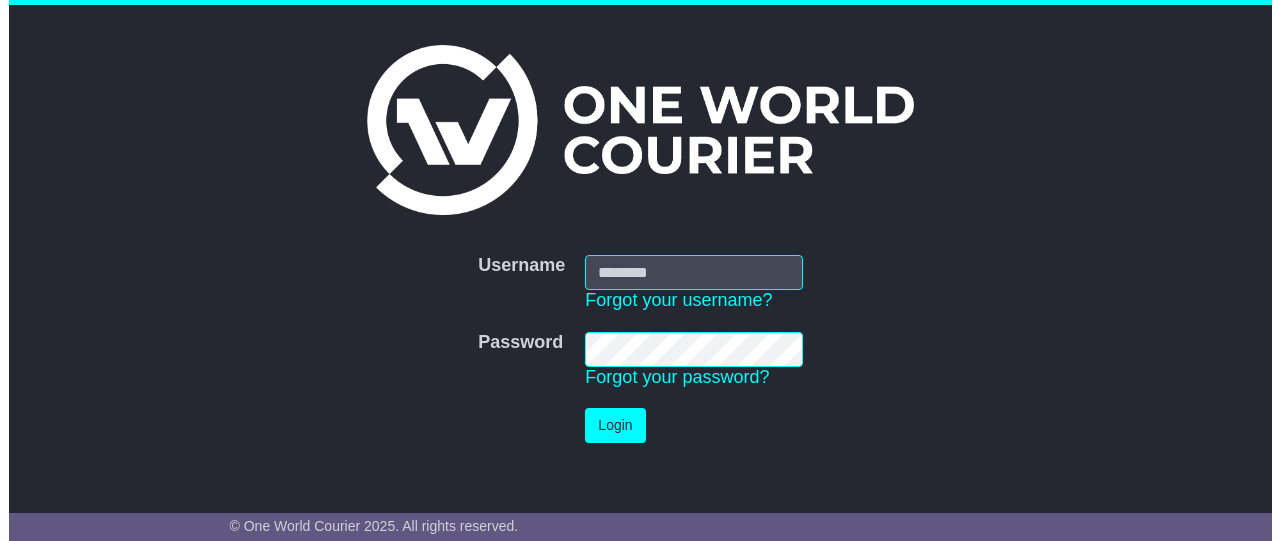 scroll, scrollTop: 0, scrollLeft: 0, axis: both 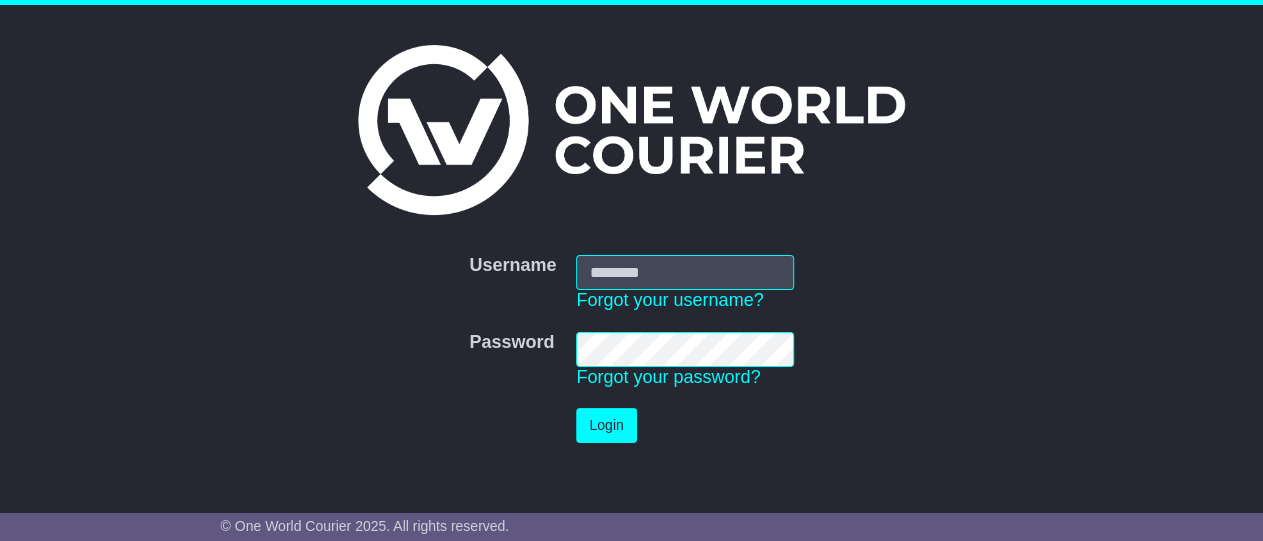 click on "Username" at bounding box center (684, 272) 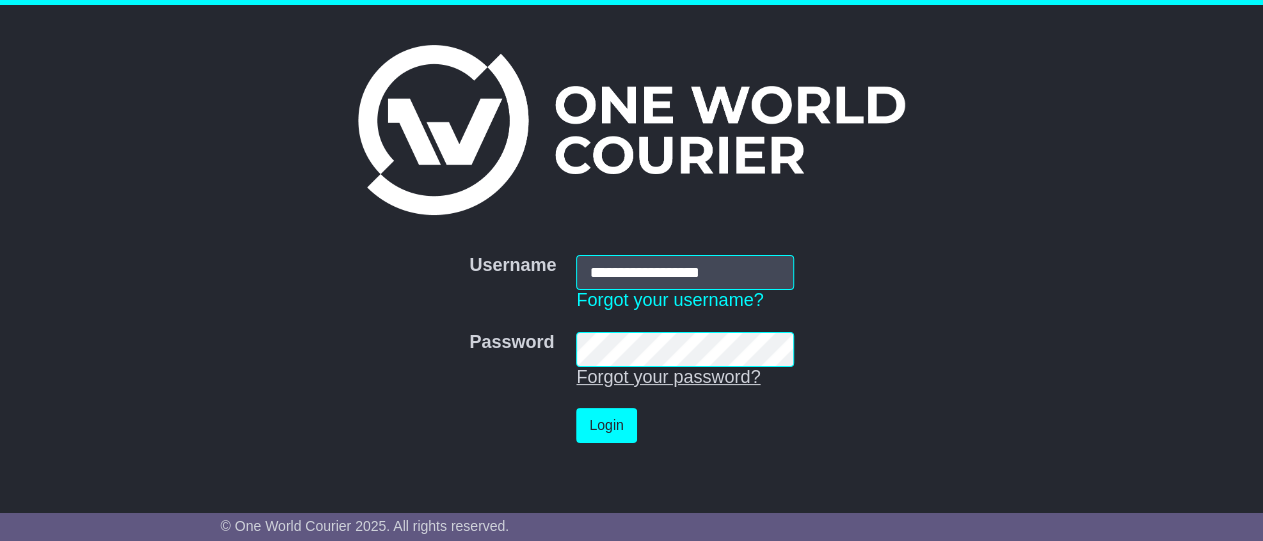 type on "**********" 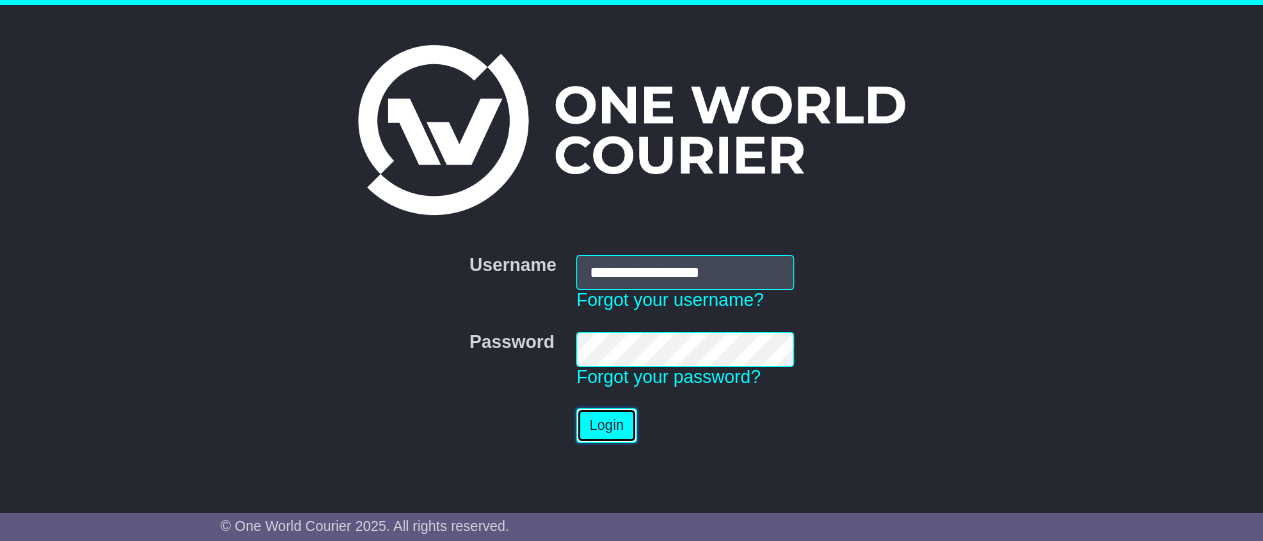 click on "Login" at bounding box center [606, 425] 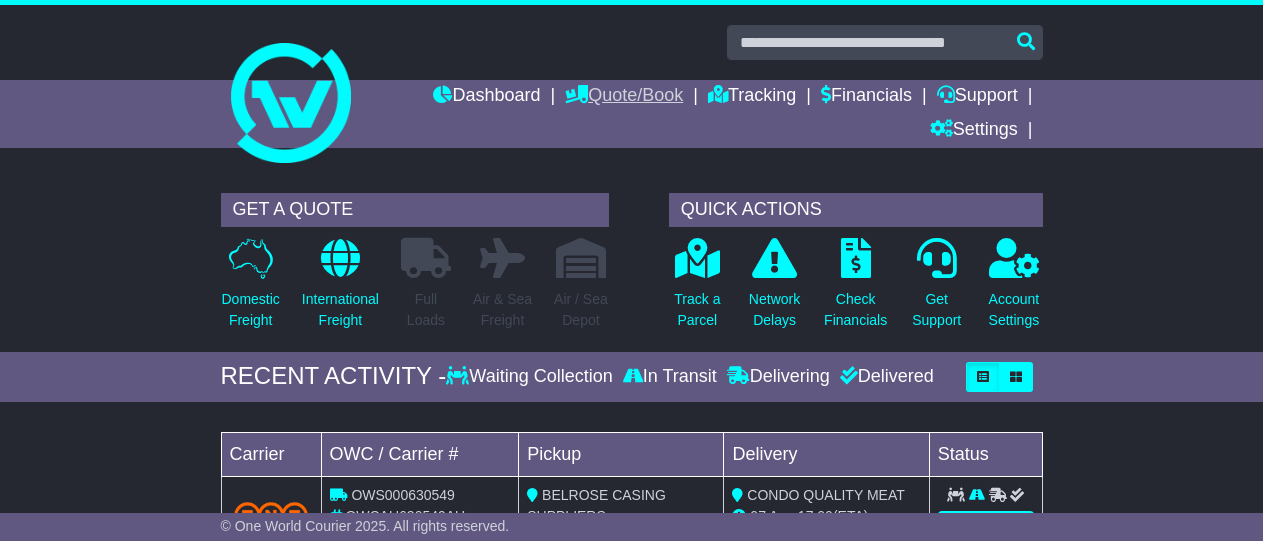 scroll, scrollTop: 0, scrollLeft: 0, axis: both 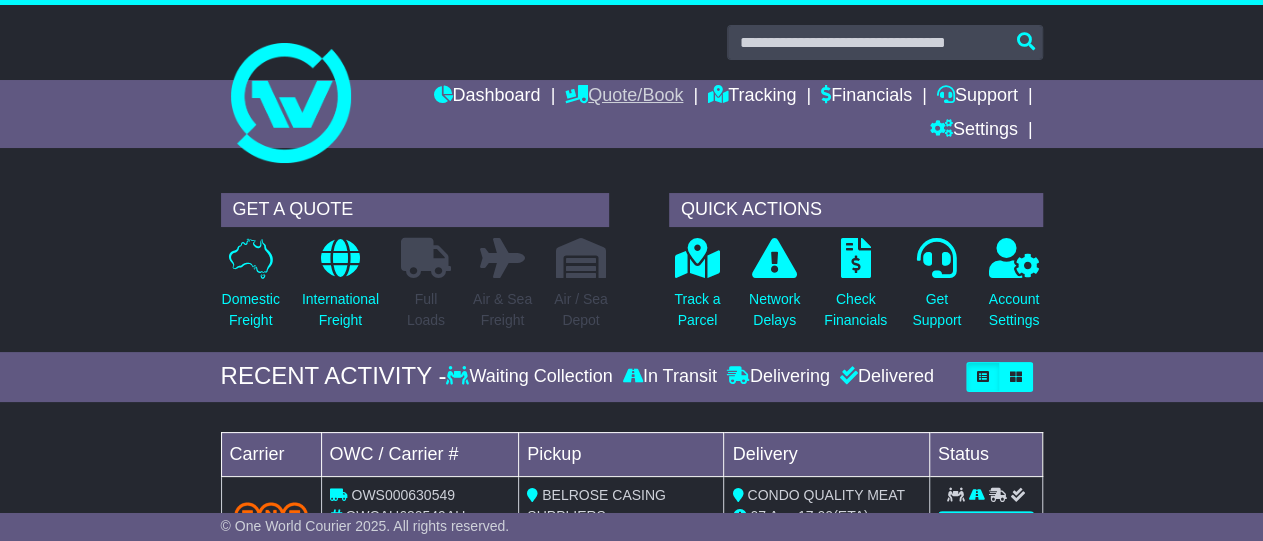 click on "Quote/Book" at bounding box center [624, 97] 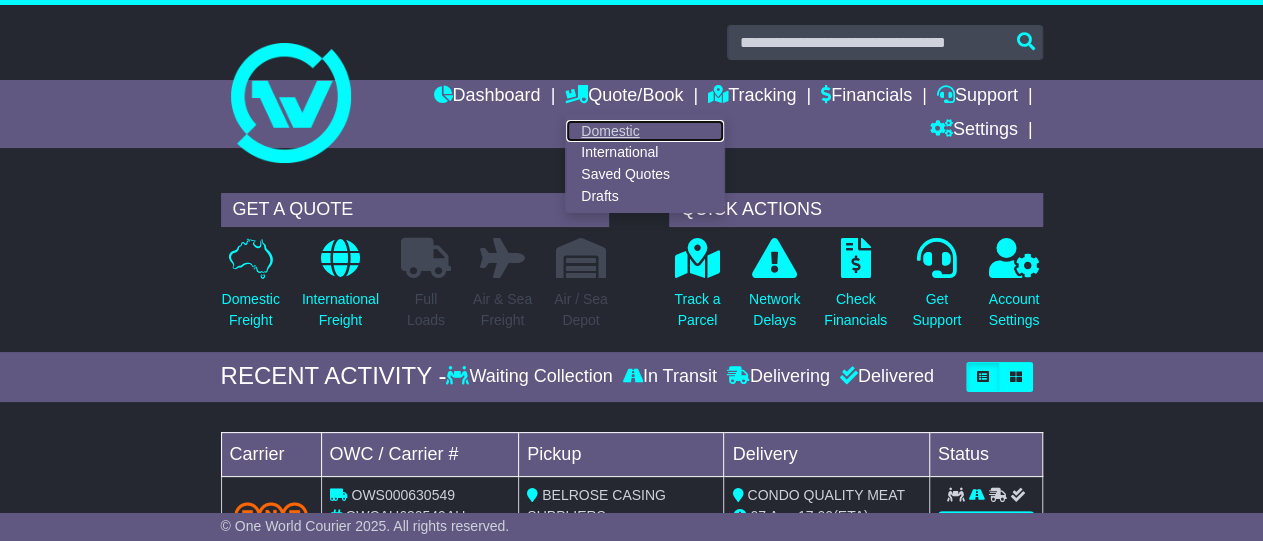 click on "Domestic" at bounding box center [645, 131] 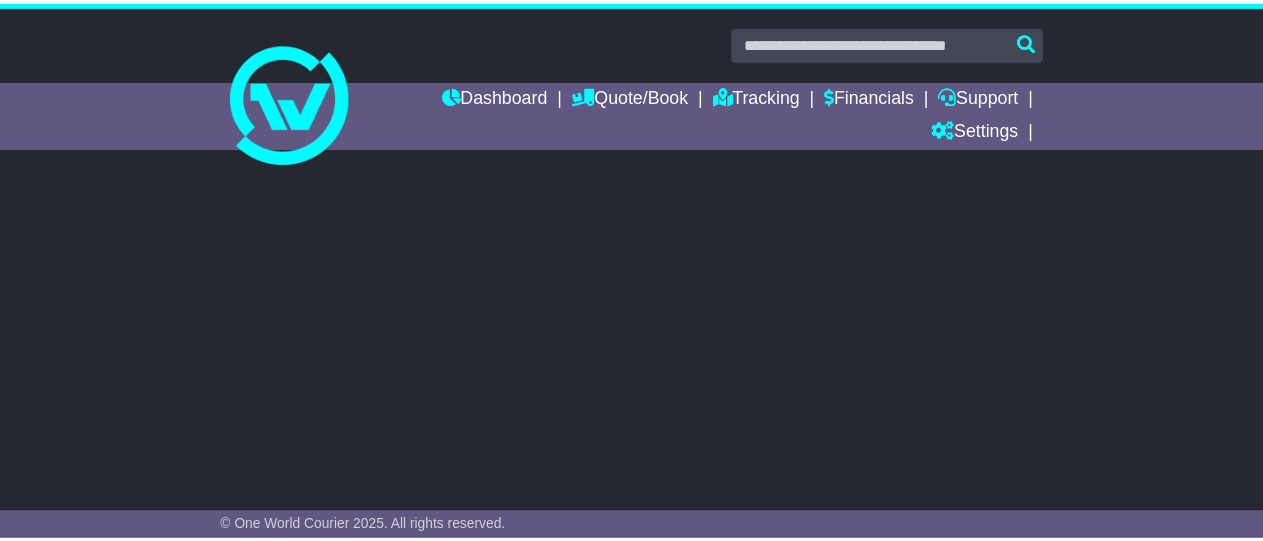 scroll, scrollTop: 0, scrollLeft: 0, axis: both 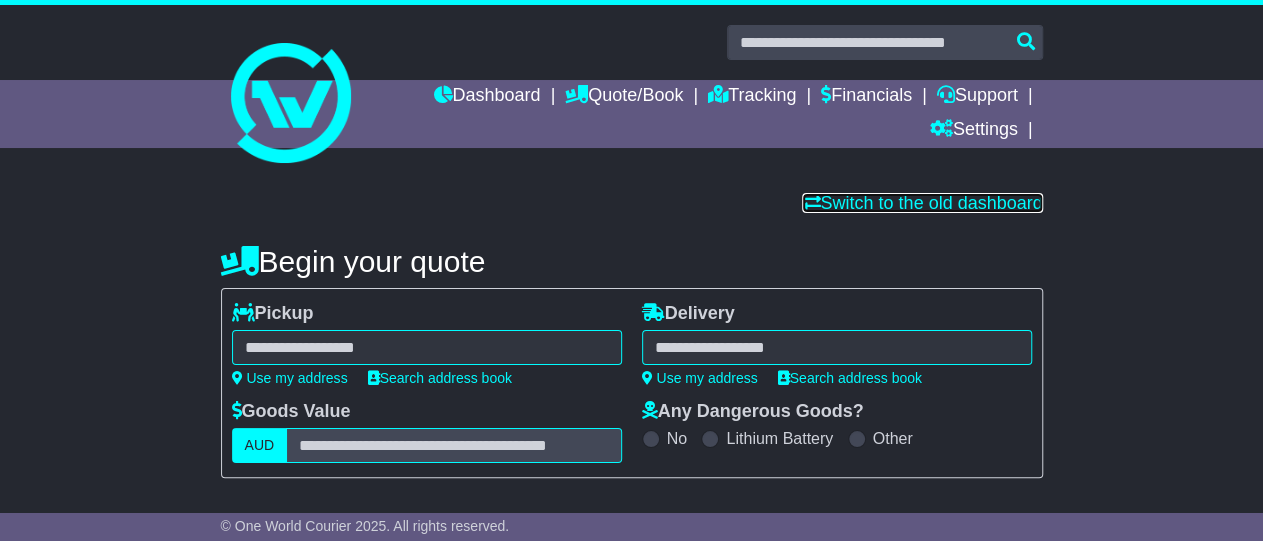 click on "Switch to the old dashboard" at bounding box center [922, 203] 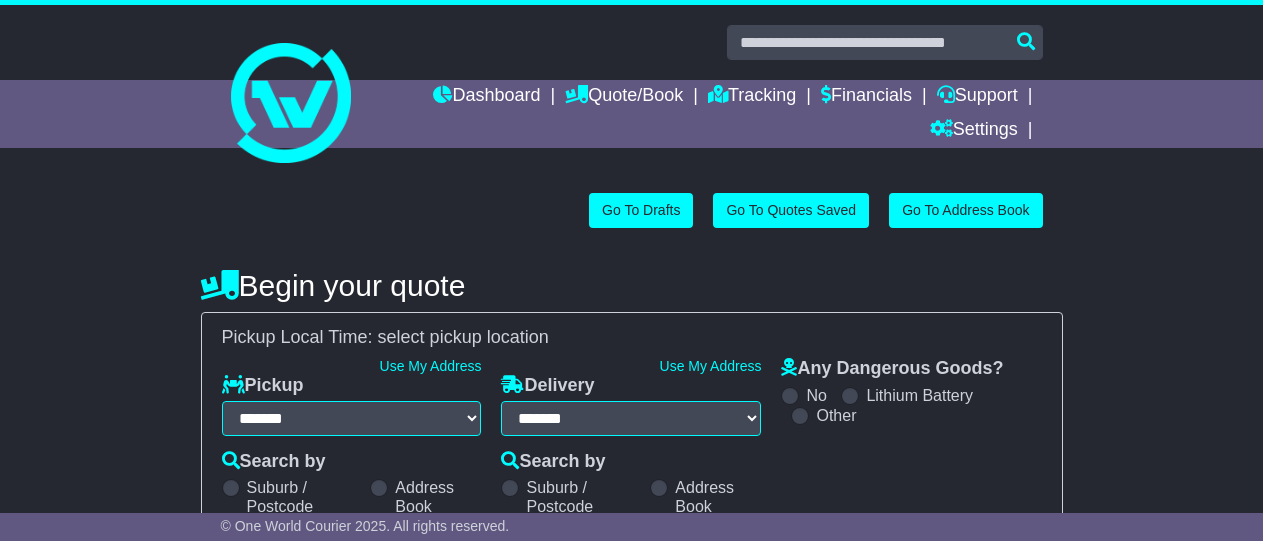 select on "**" 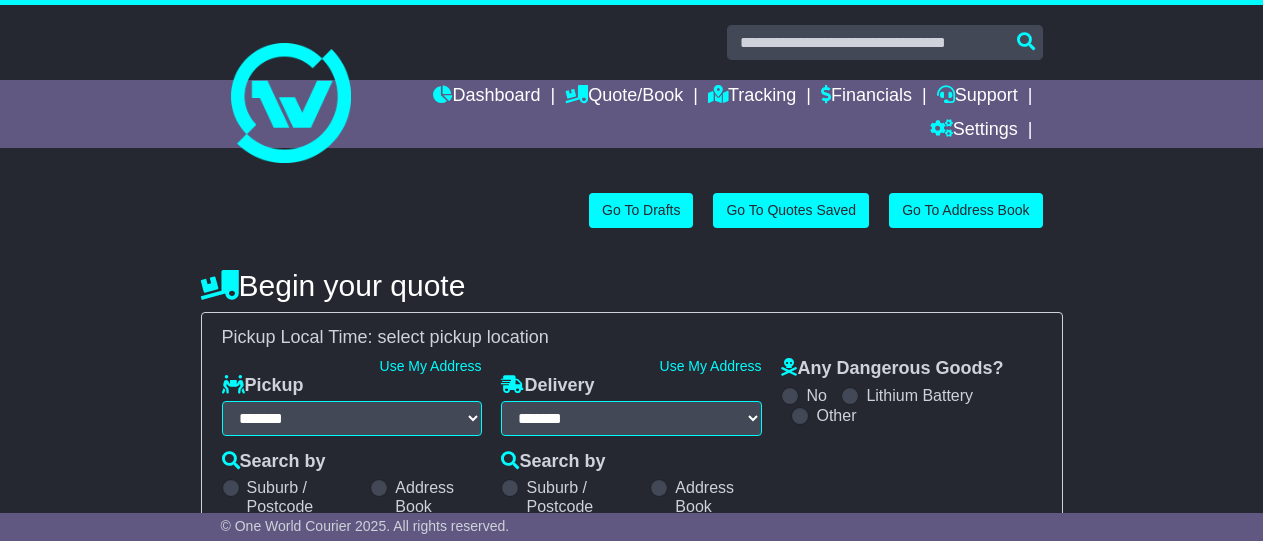 scroll, scrollTop: 0, scrollLeft: 0, axis: both 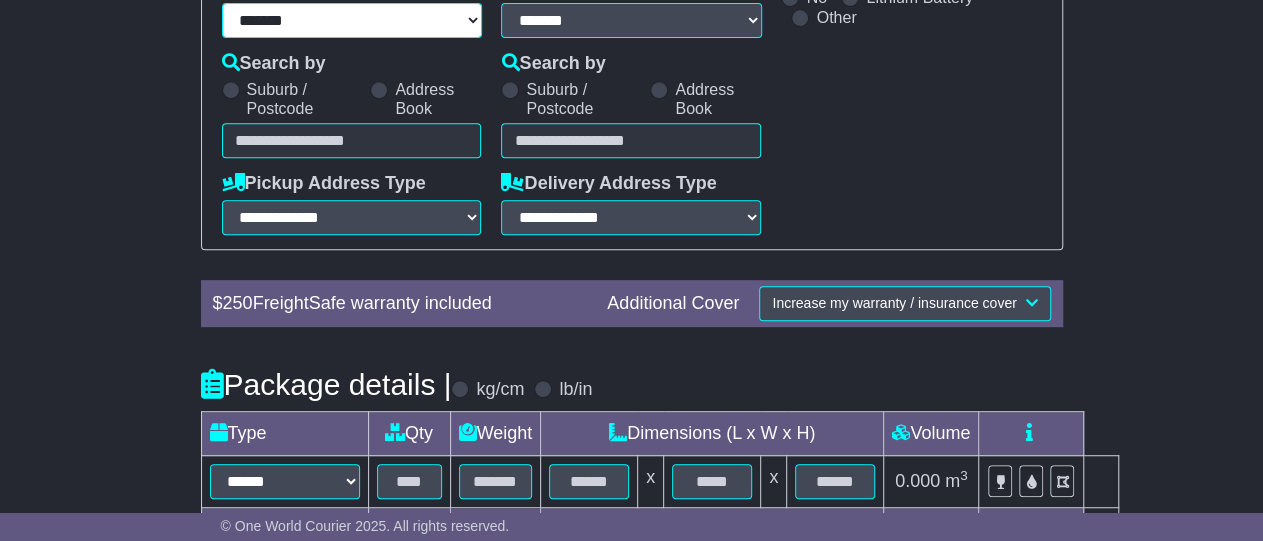 click on "**********" at bounding box center (352, 20) 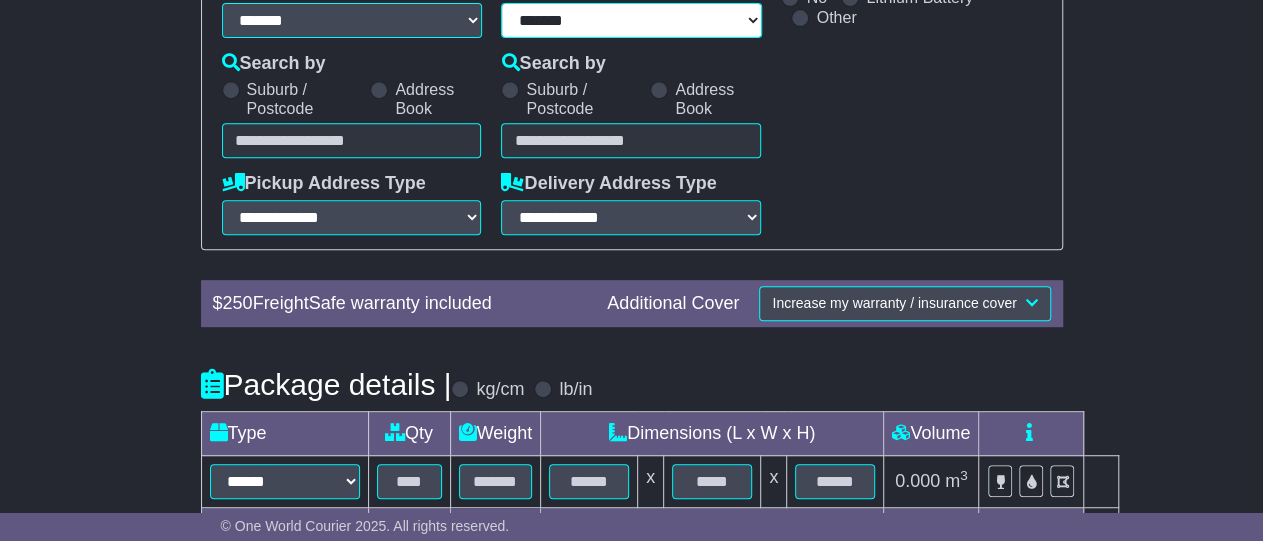 click on "**********" at bounding box center [631, 20] 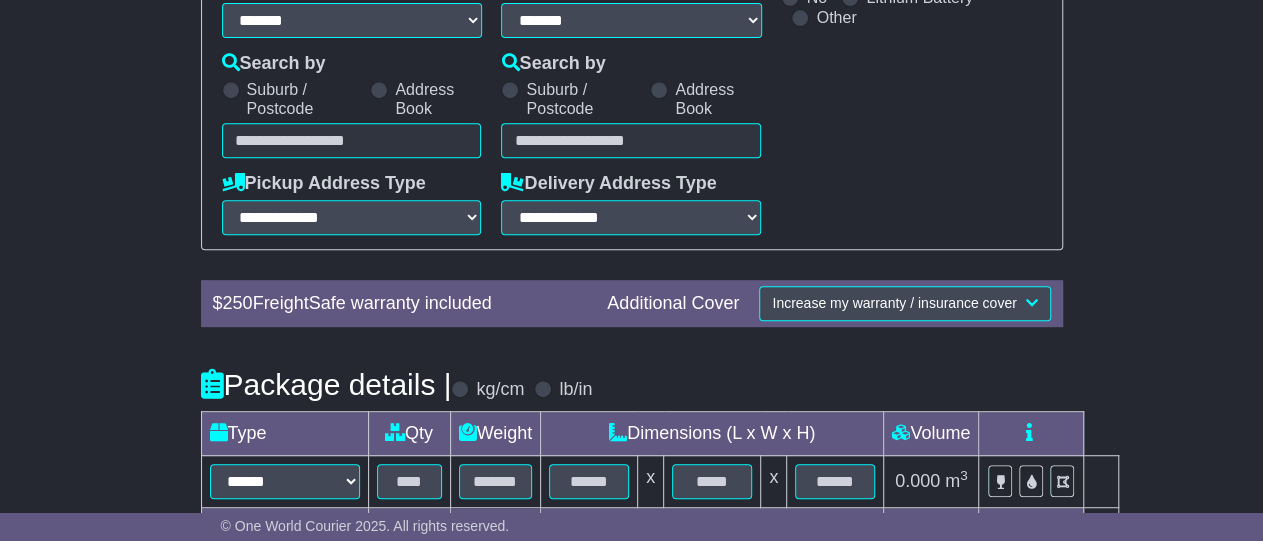 drag, startPoint x: 417, startPoint y: 141, endPoint x: 419, endPoint y: 126, distance: 15.132746 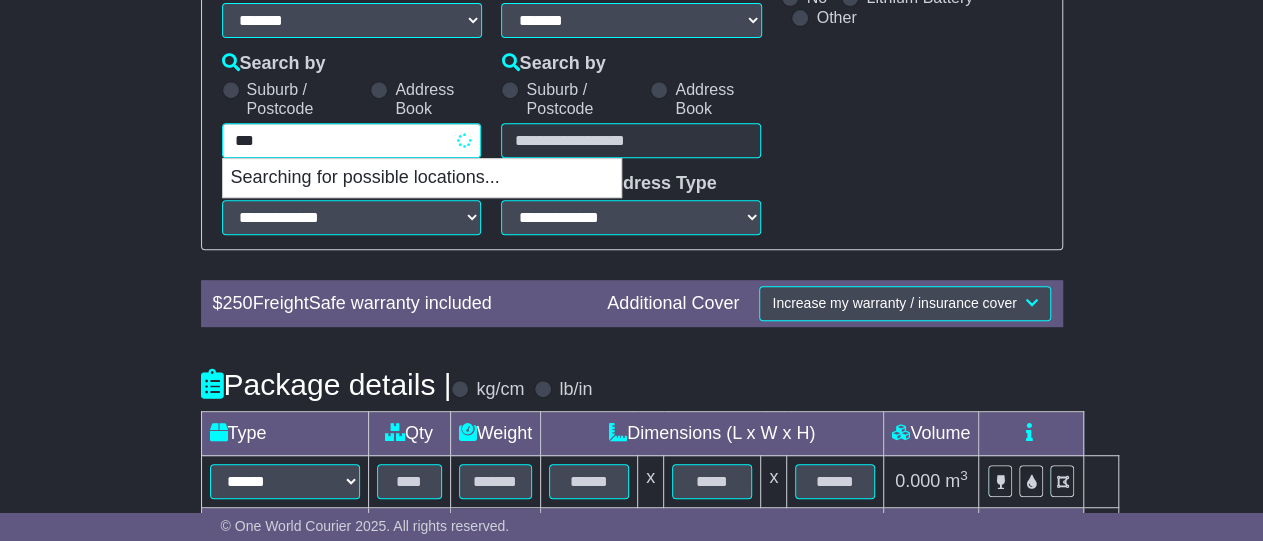 type on "****" 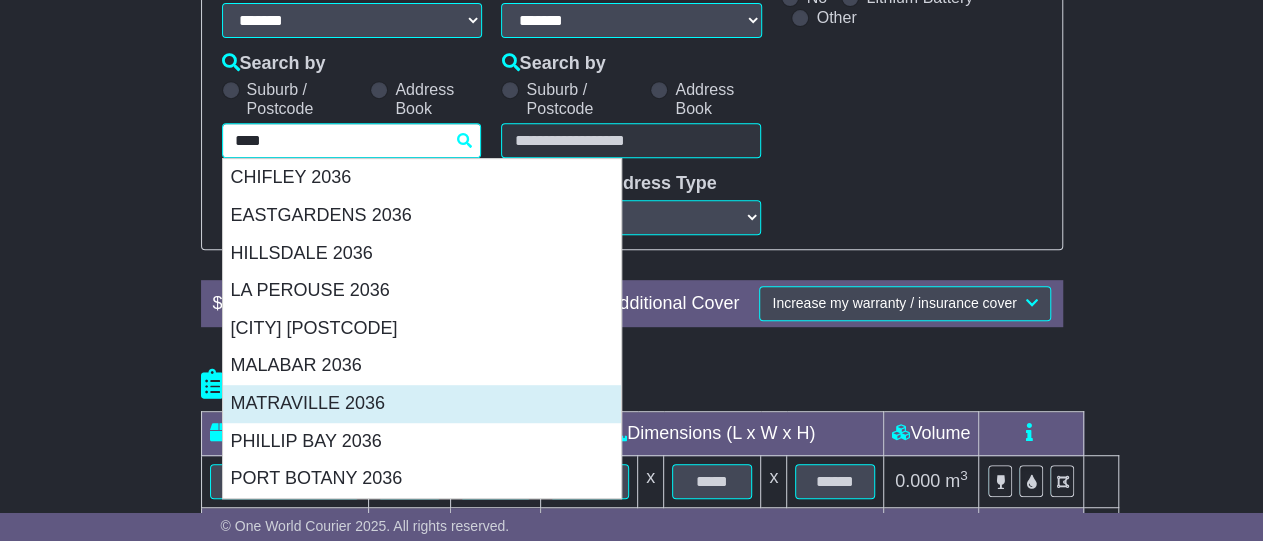 click on "MATRAVILLE 2036" at bounding box center (422, 404) 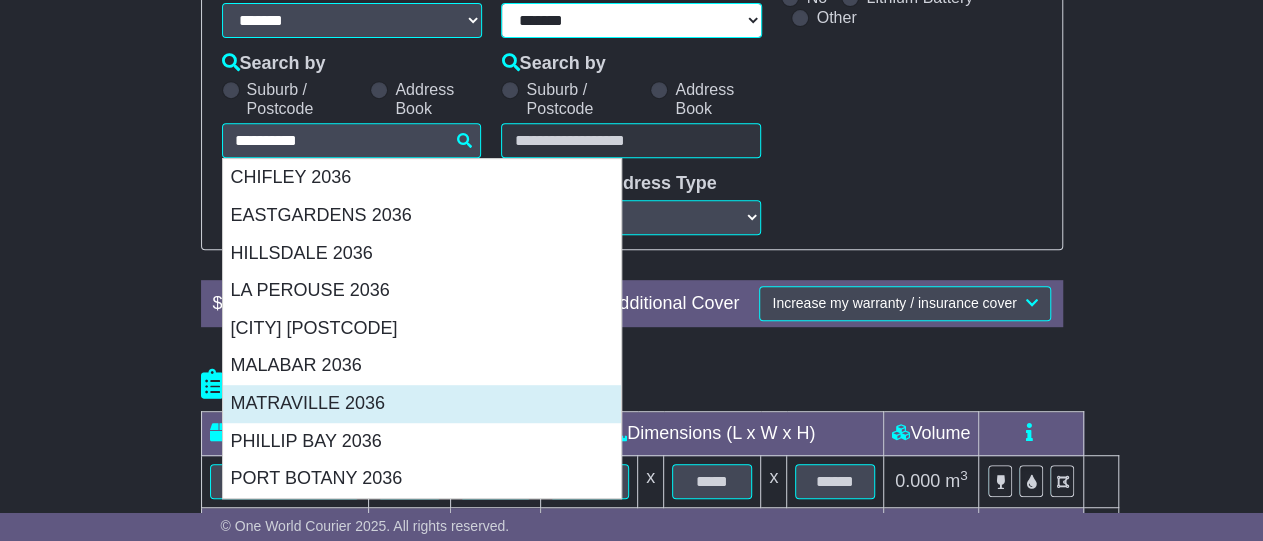 type on "**********" 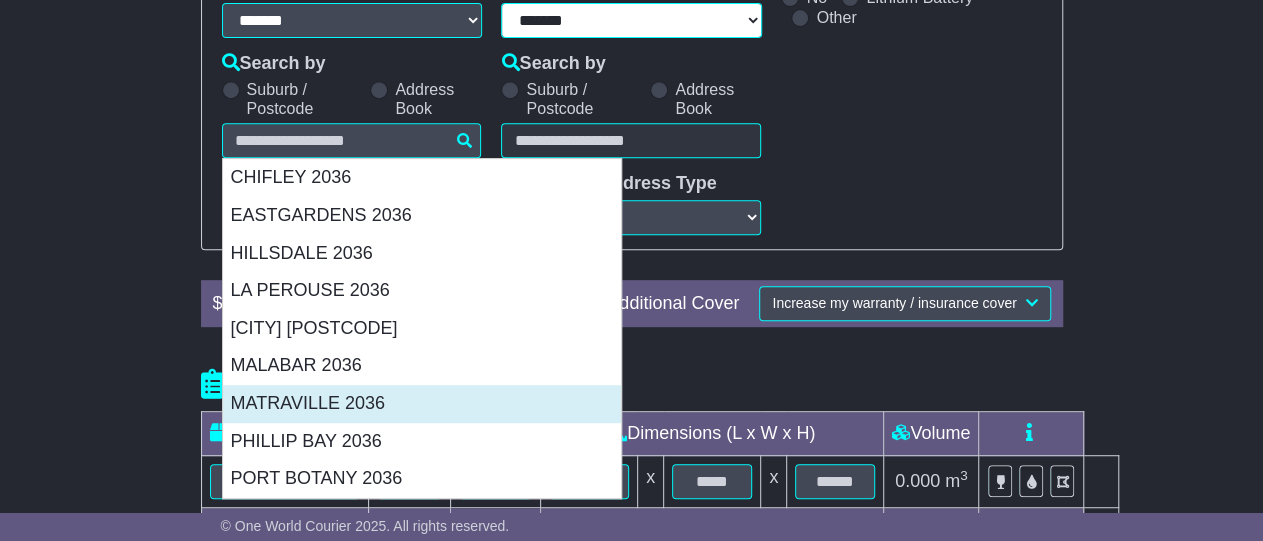 type on "**********" 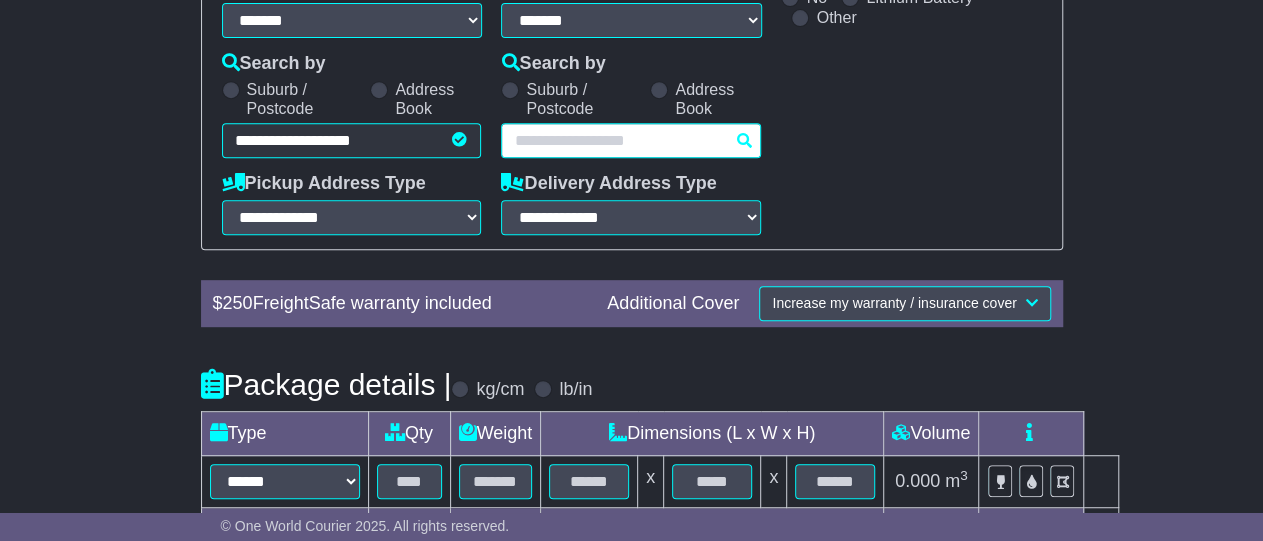click at bounding box center (631, 140) 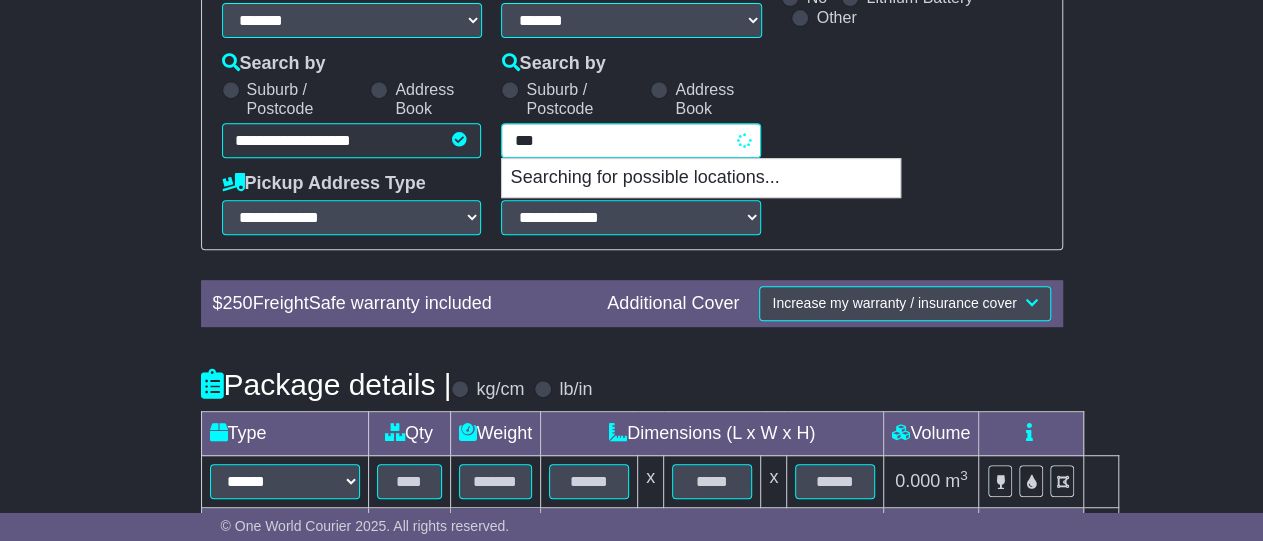 type on "****" 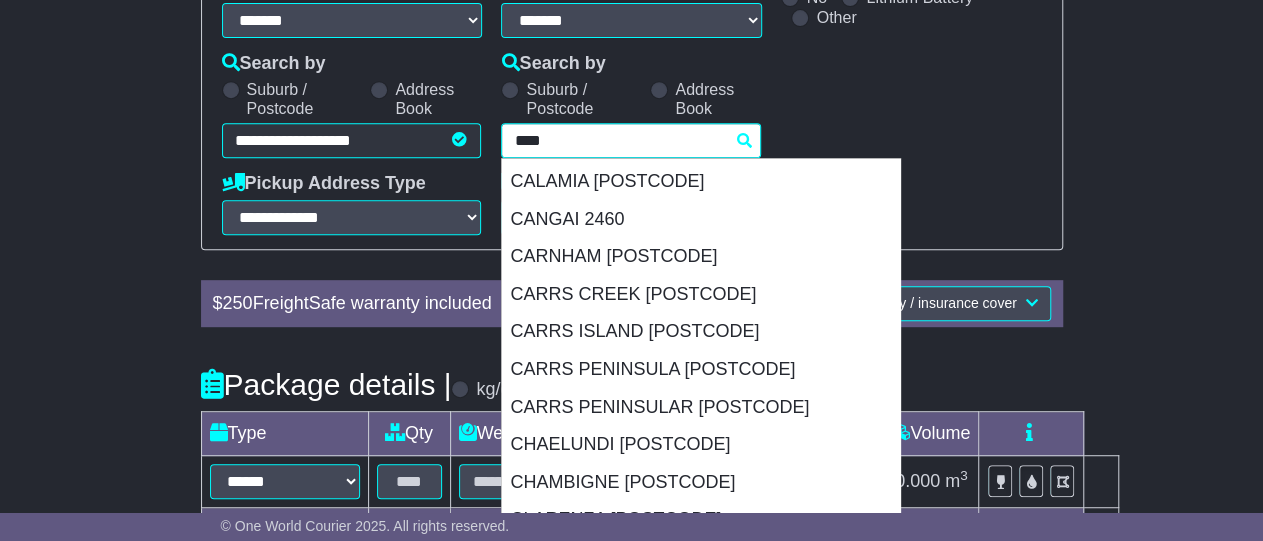 scroll, scrollTop: 458, scrollLeft: 0, axis: vertical 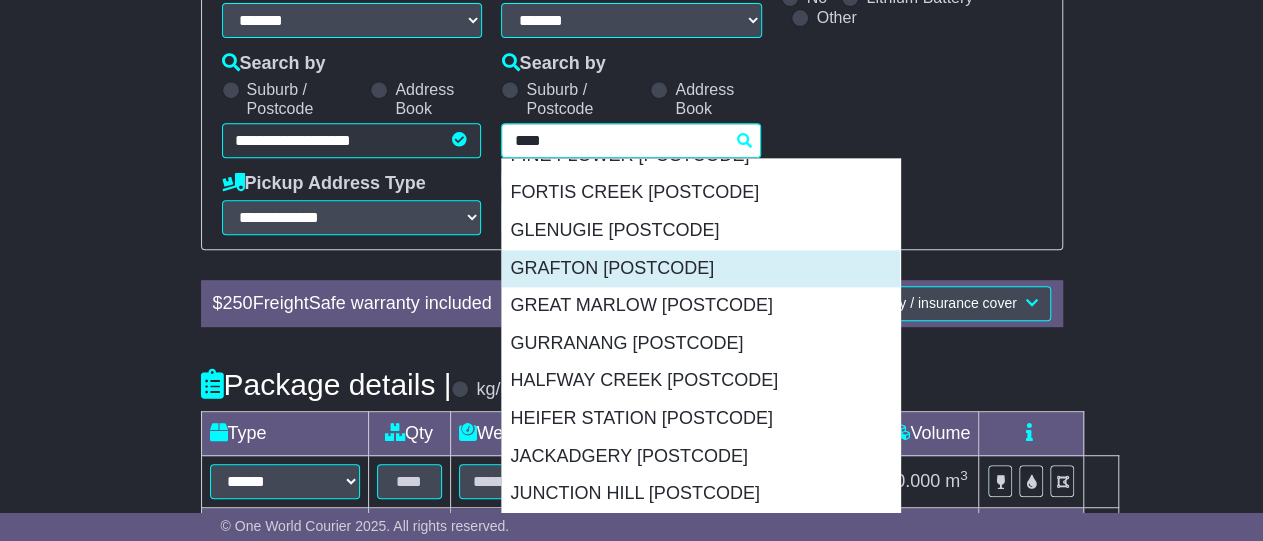 click on "GRAFTON 2460" at bounding box center (701, 269) 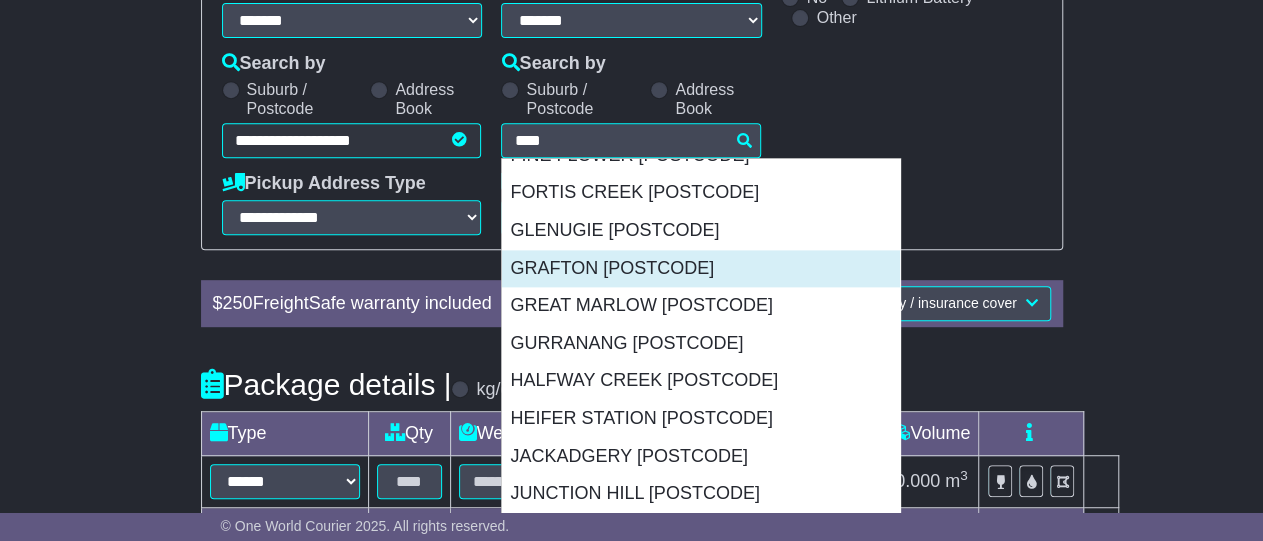 type on "**********" 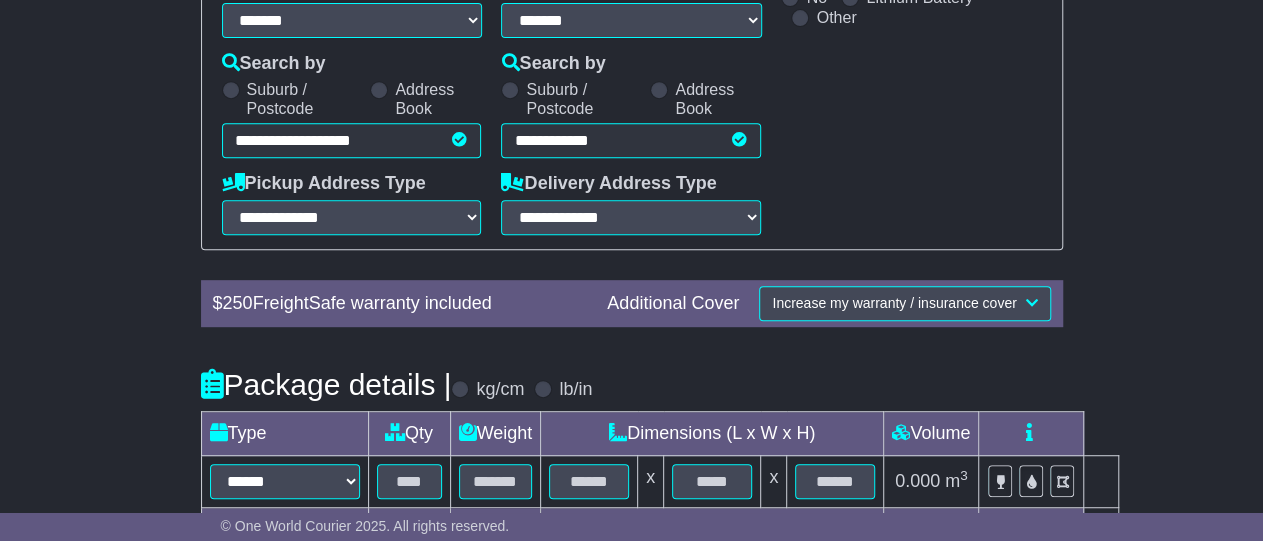 type on "**********" 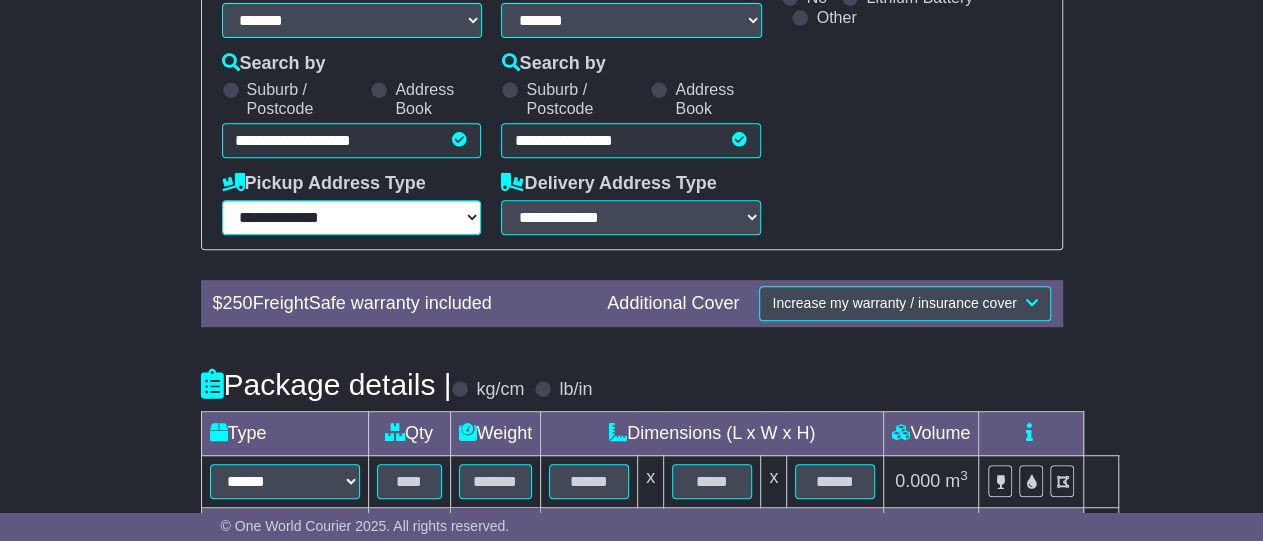 click on "**********" at bounding box center [352, 217] 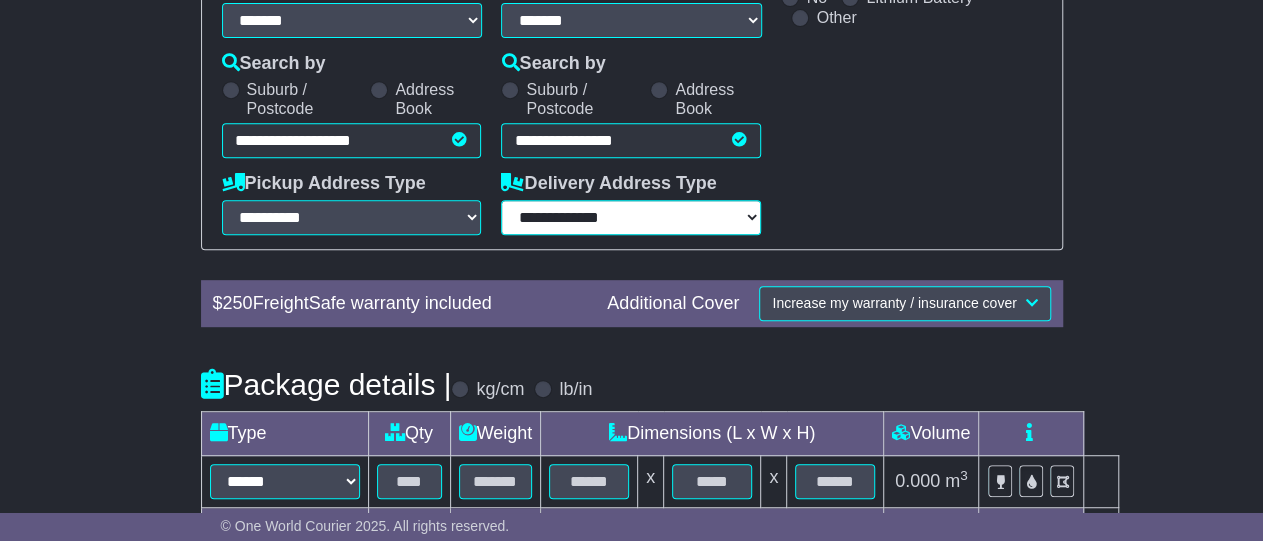 click on "**********" at bounding box center [631, 217] 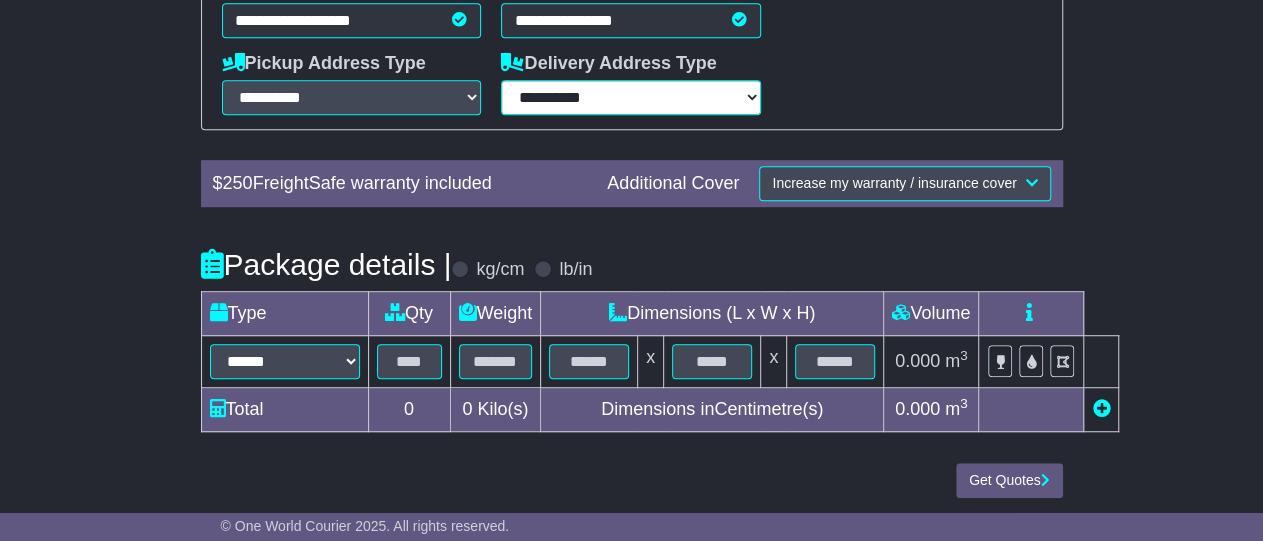 scroll, scrollTop: 520, scrollLeft: 0, axis: vertical 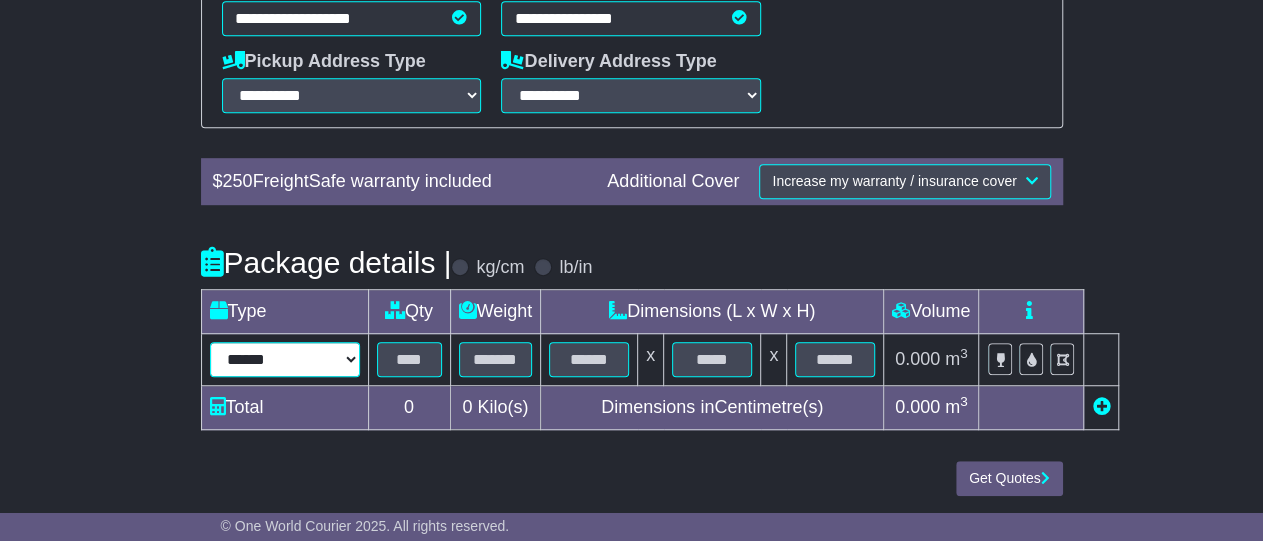 click on "****** ****** *** ******** ***** **** **** ****** *** ******* ******* *********" at bounding box center (285, 359) 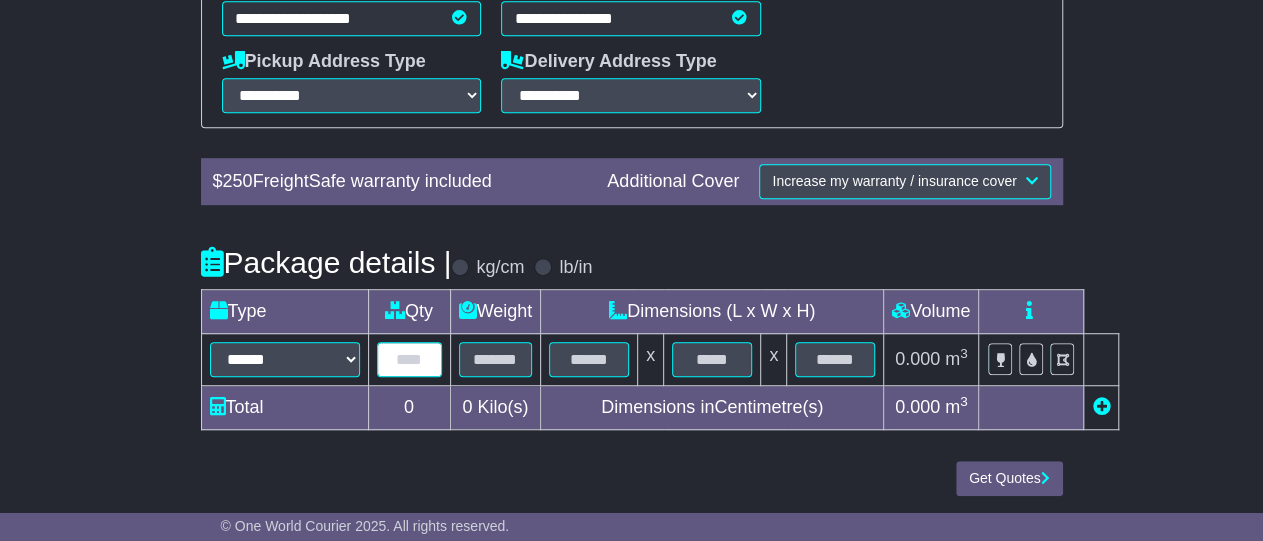 click at bounding box center (409, 359) 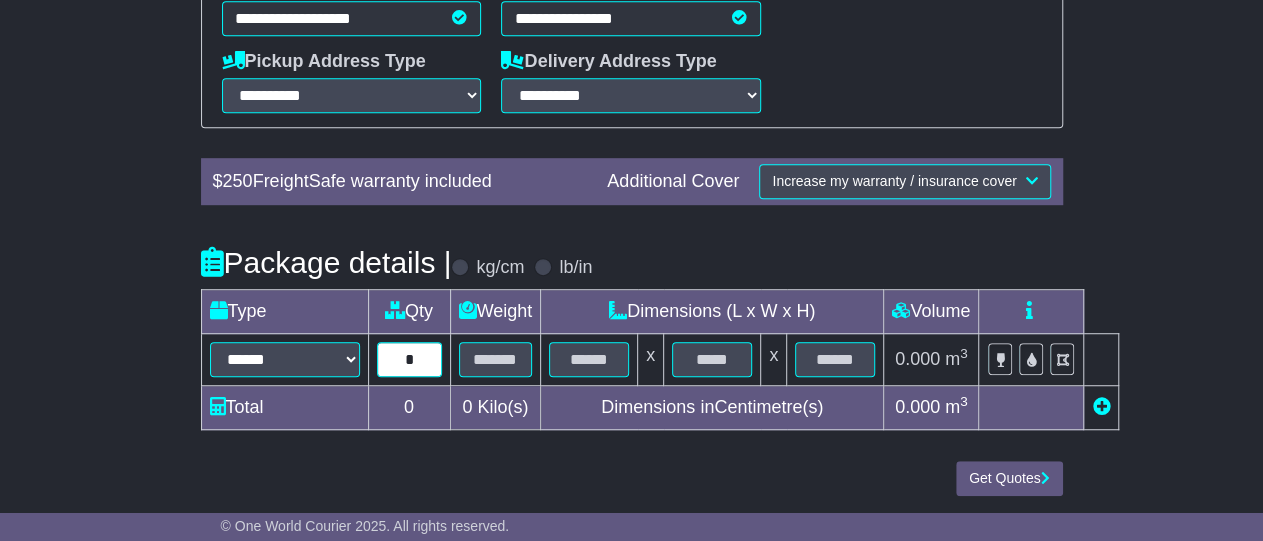 type on "*" 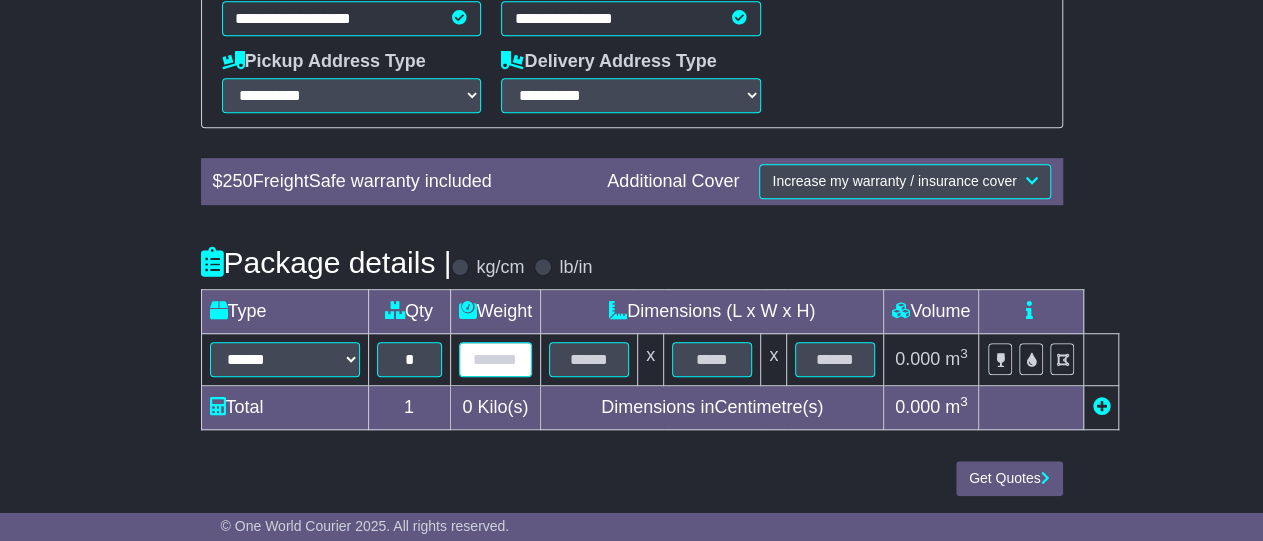 click at bounding box center [496, 359] 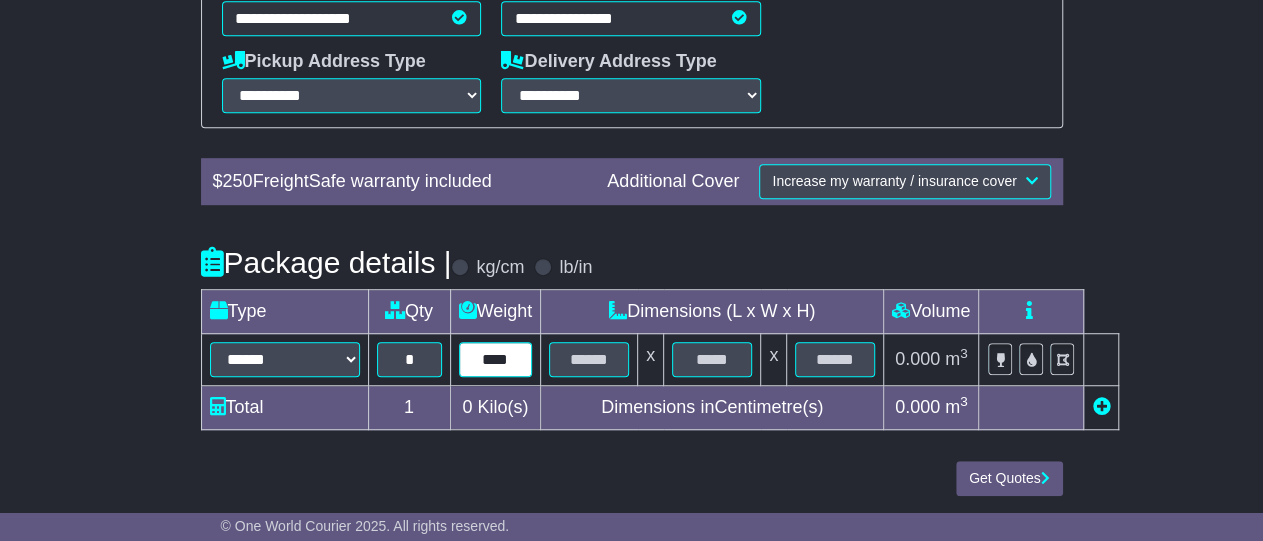 type on "****" 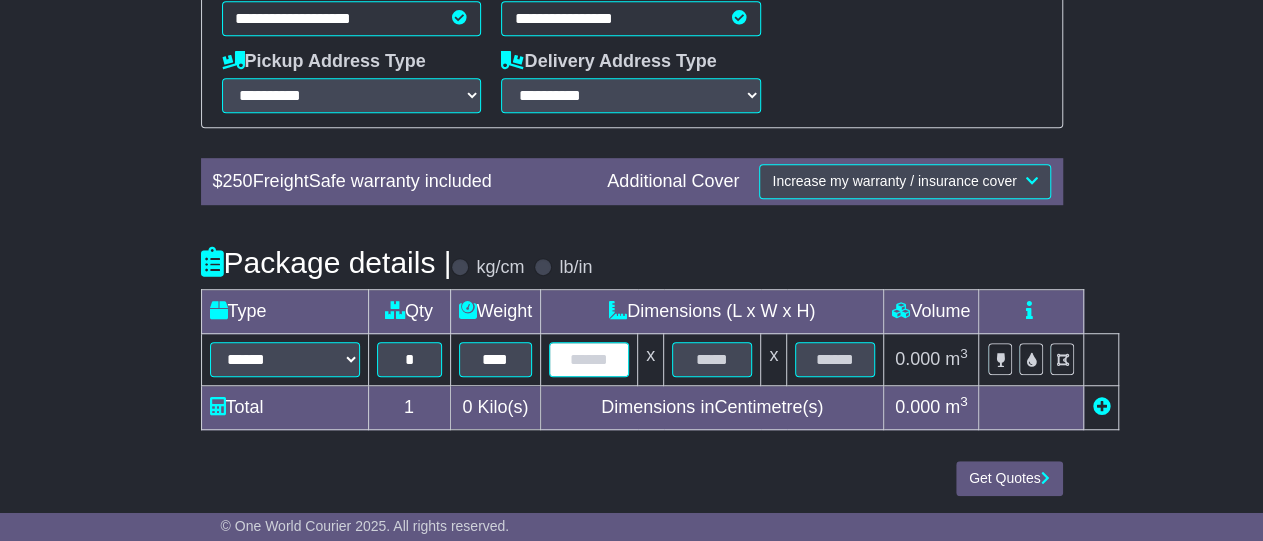 click at bounding box center (589, 359) 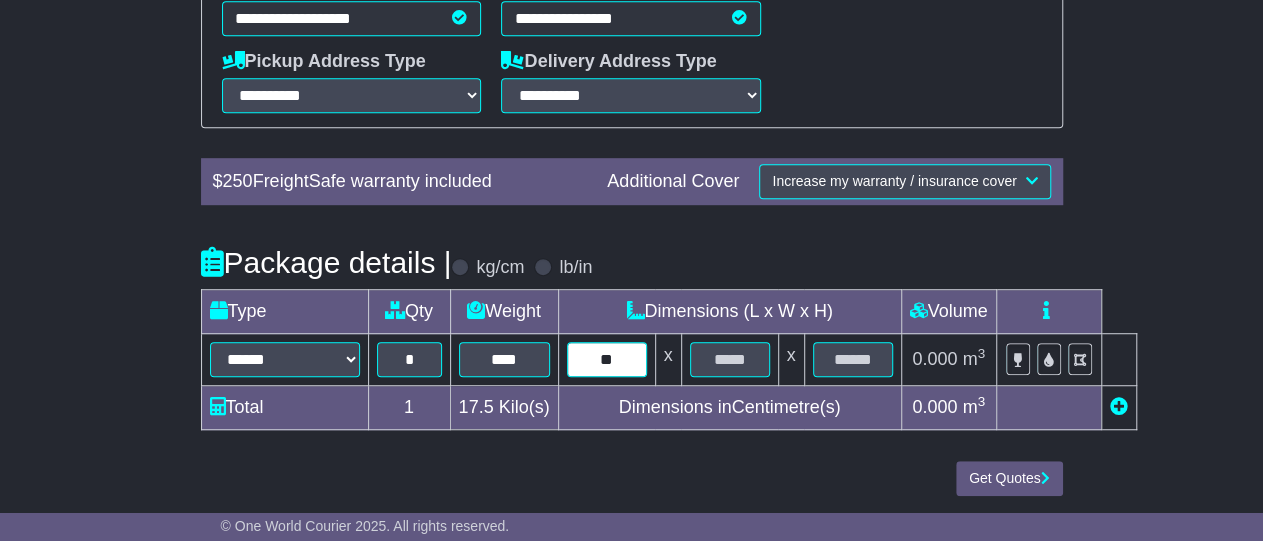 type on "**" 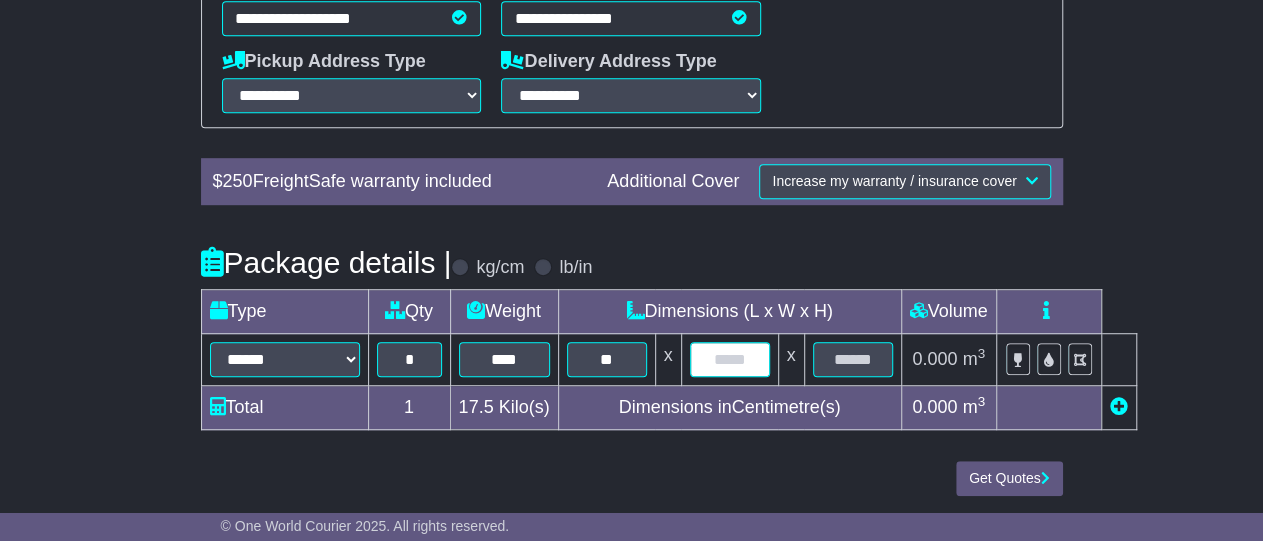 click at bounding box center (730, 359) 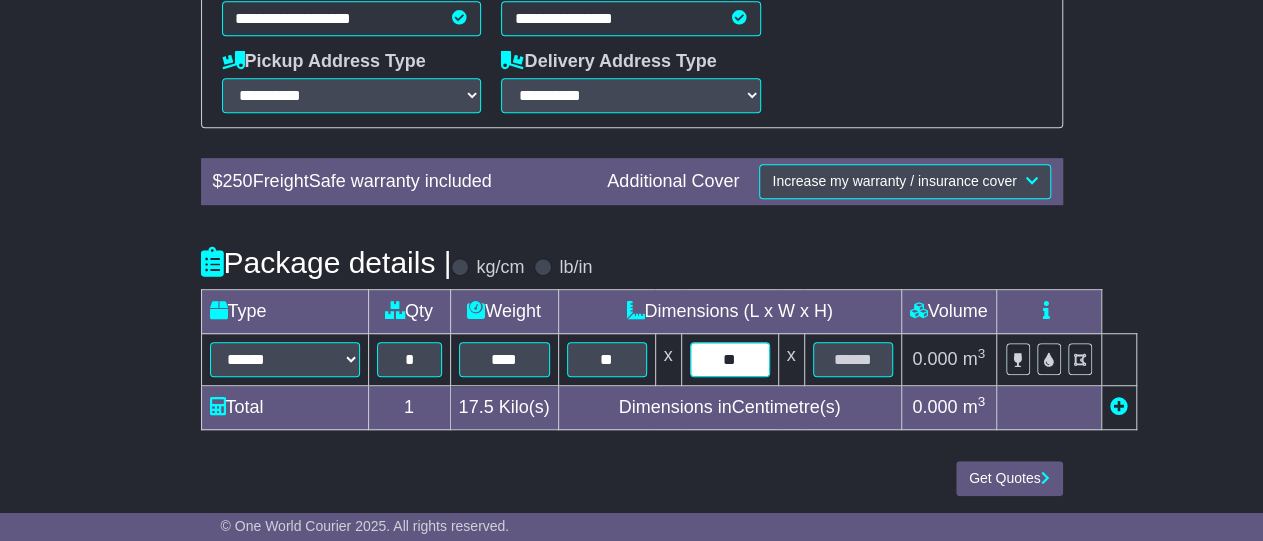 type on "**" 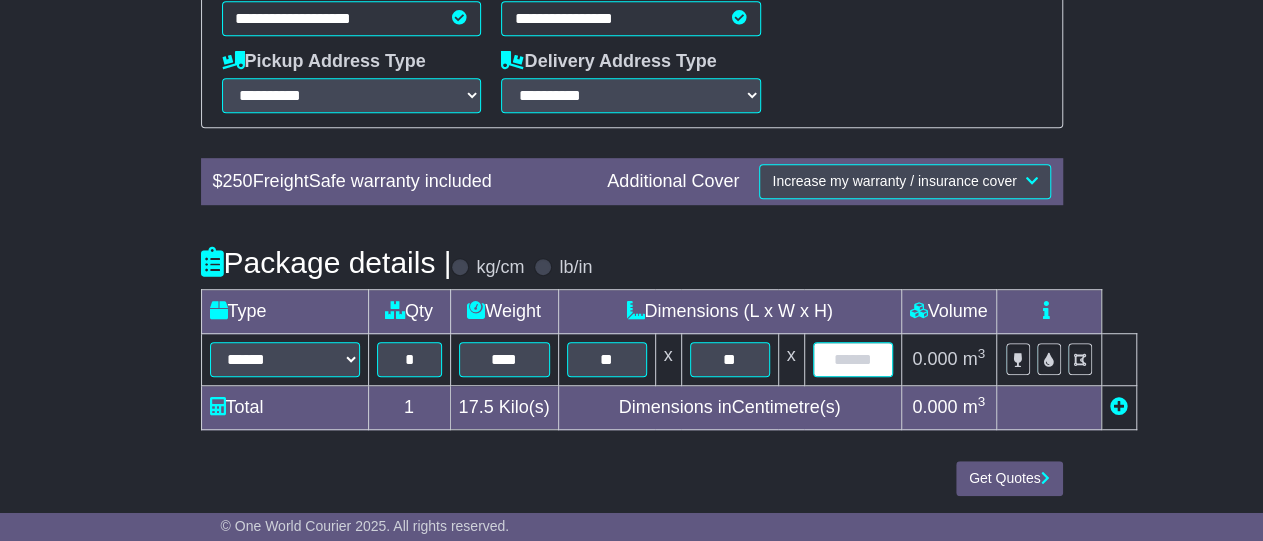click at bounding box center (853, 359) 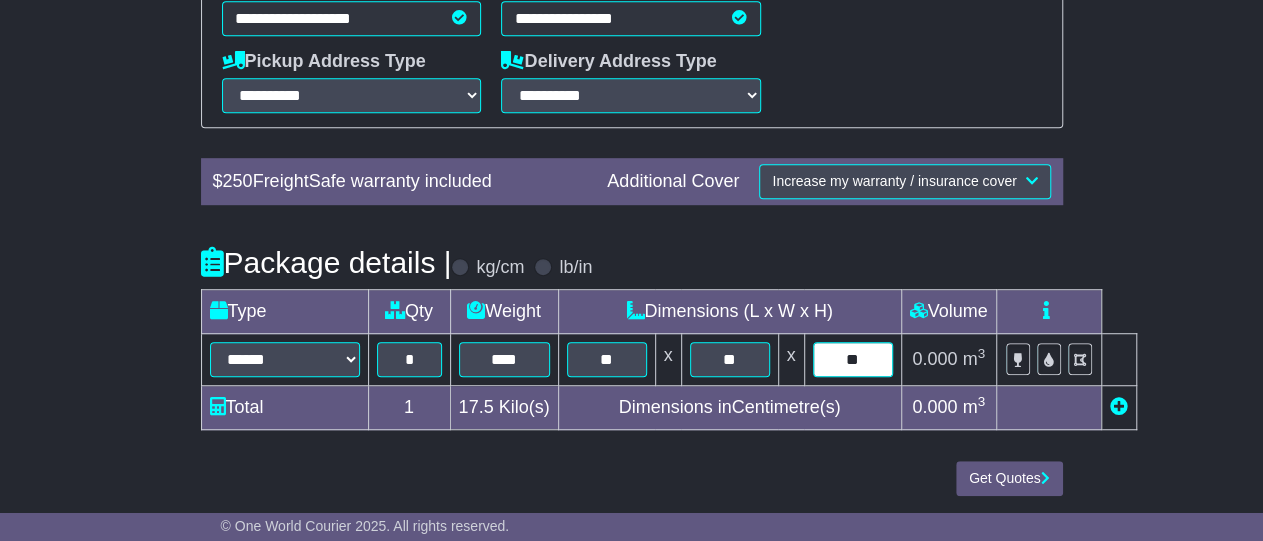 type on "**" 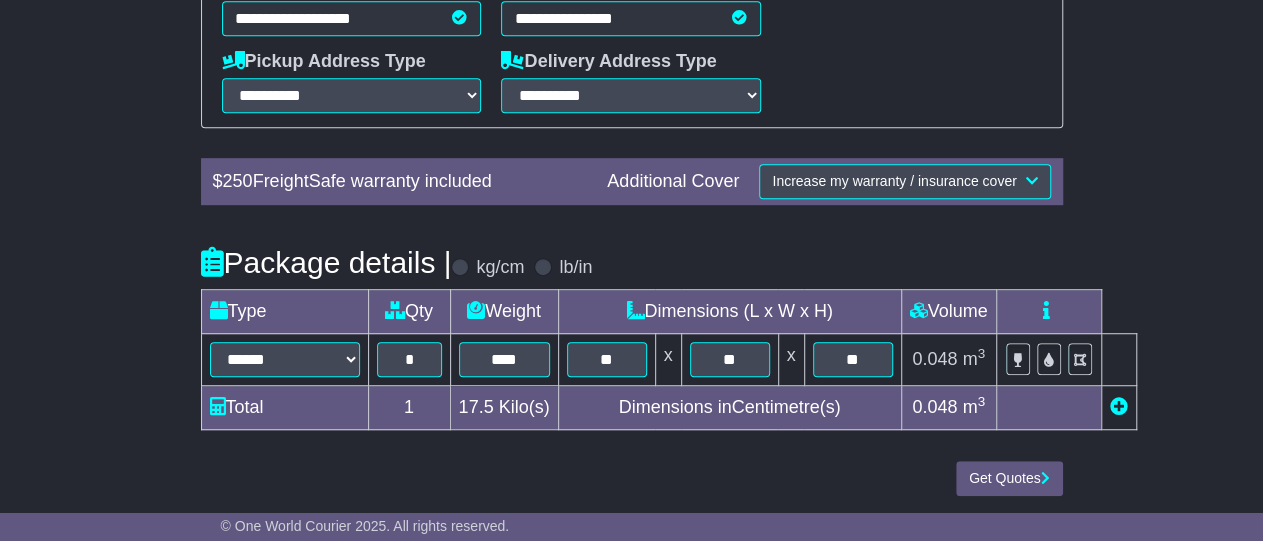 click at bounding box center [1119, 406] 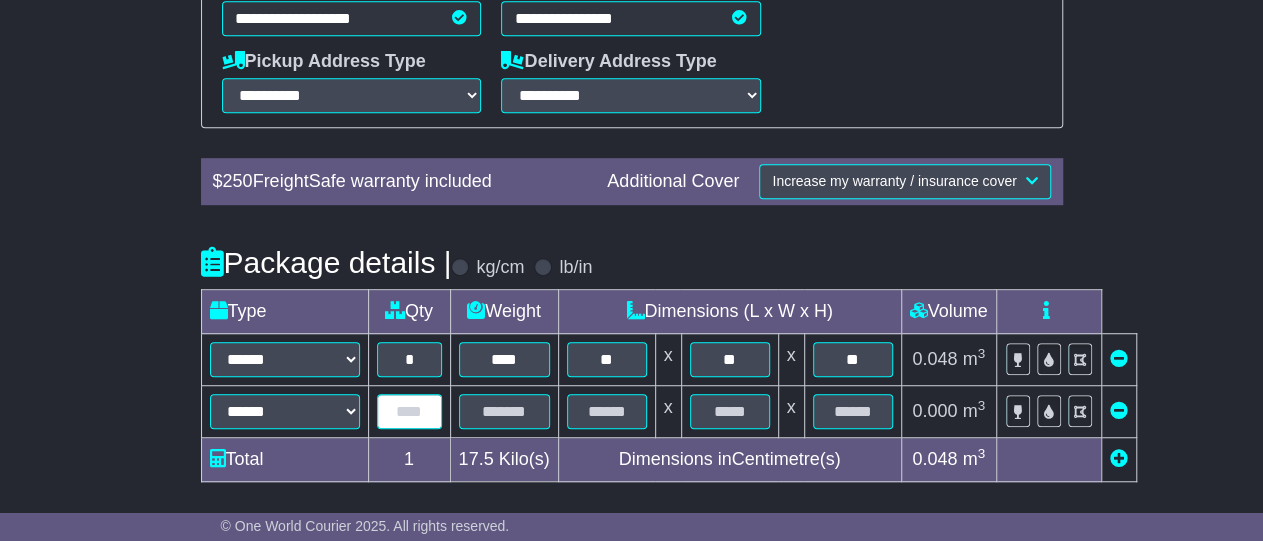 click at bounding box center [409, 411] 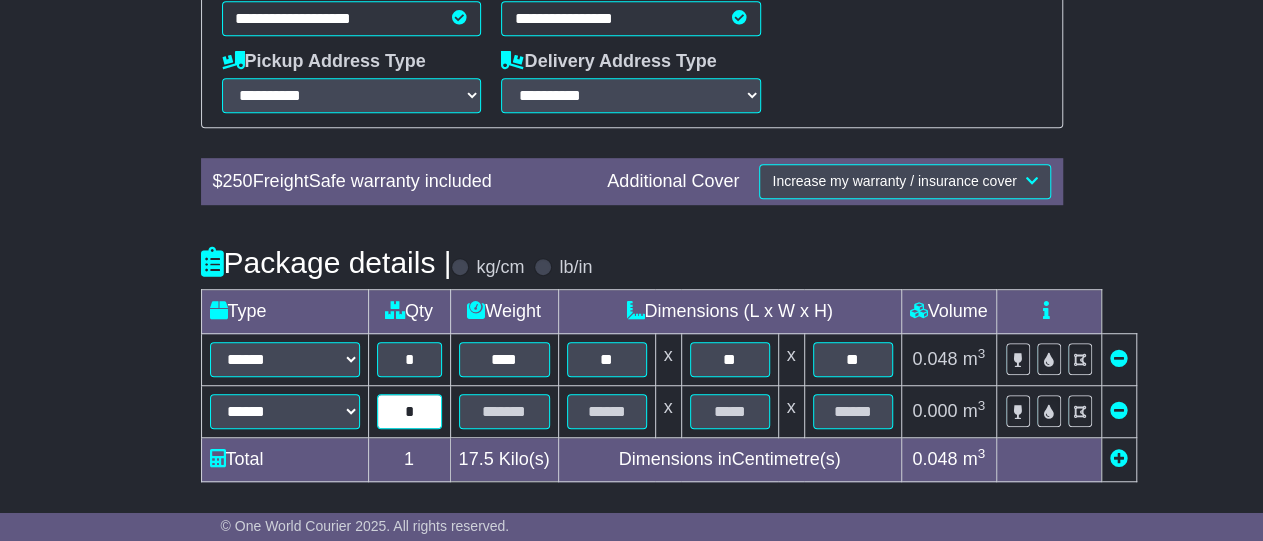 type on "*" 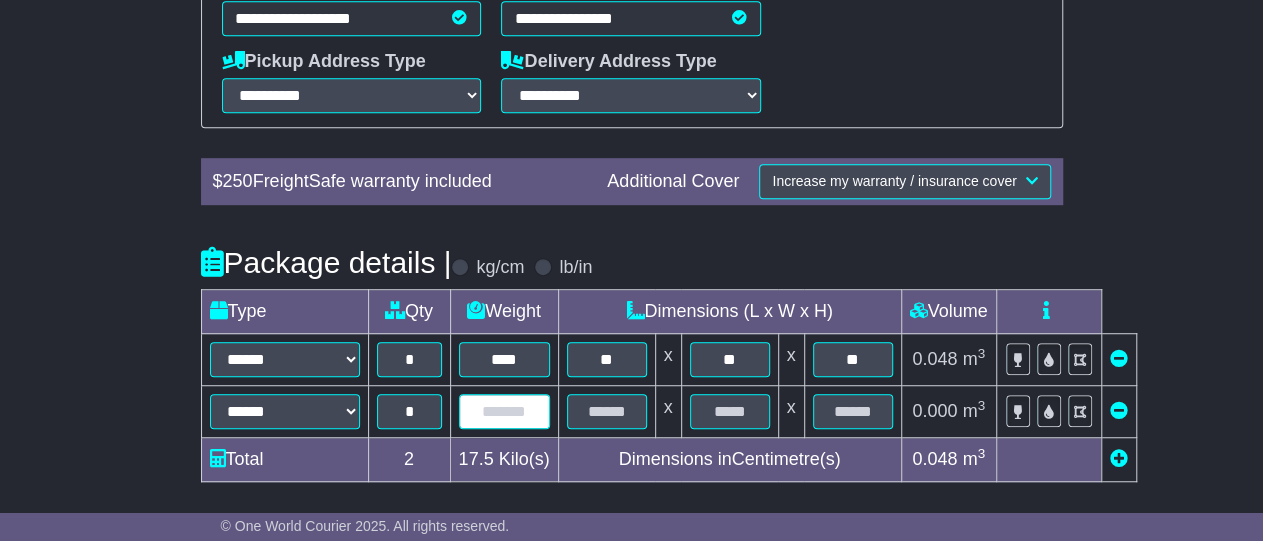 click at bounding box center [504, 411] 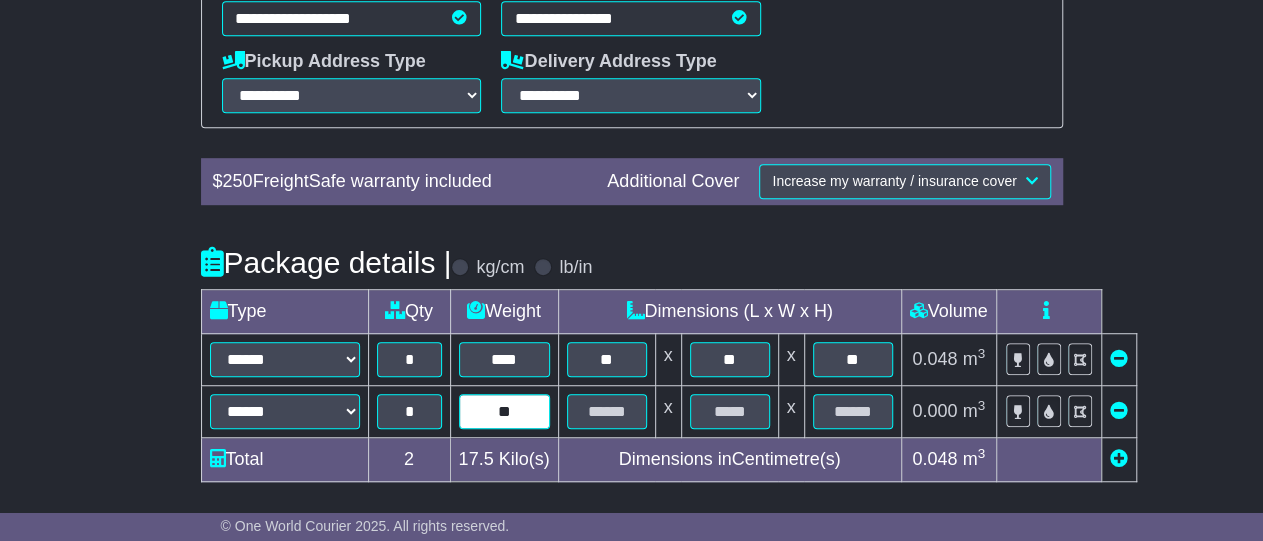 type on "**" 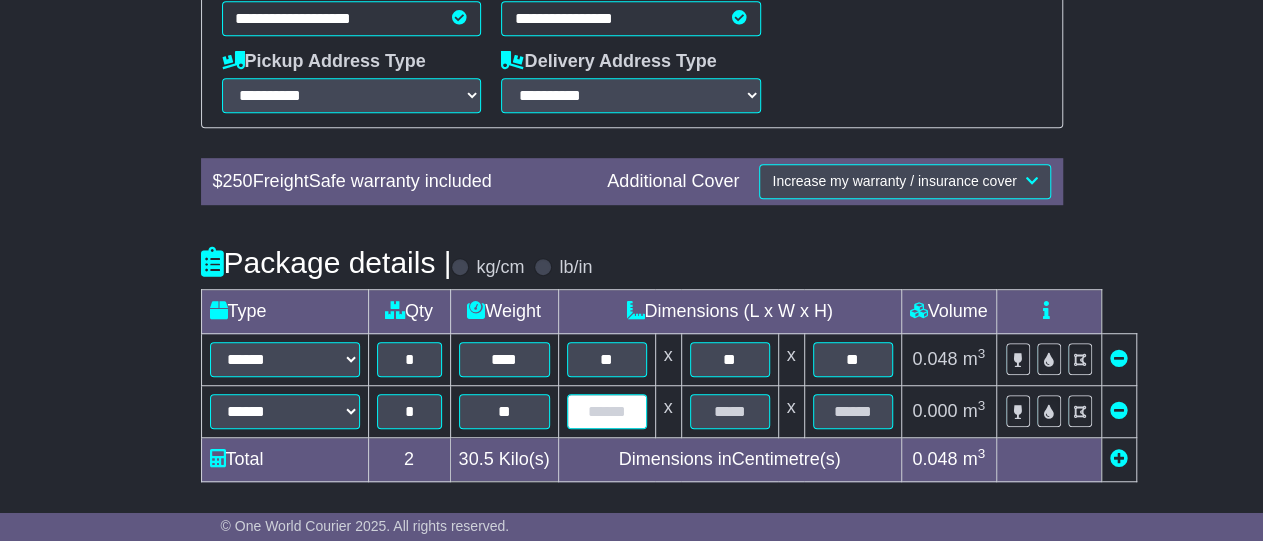 click at bounding box center (607, 411) 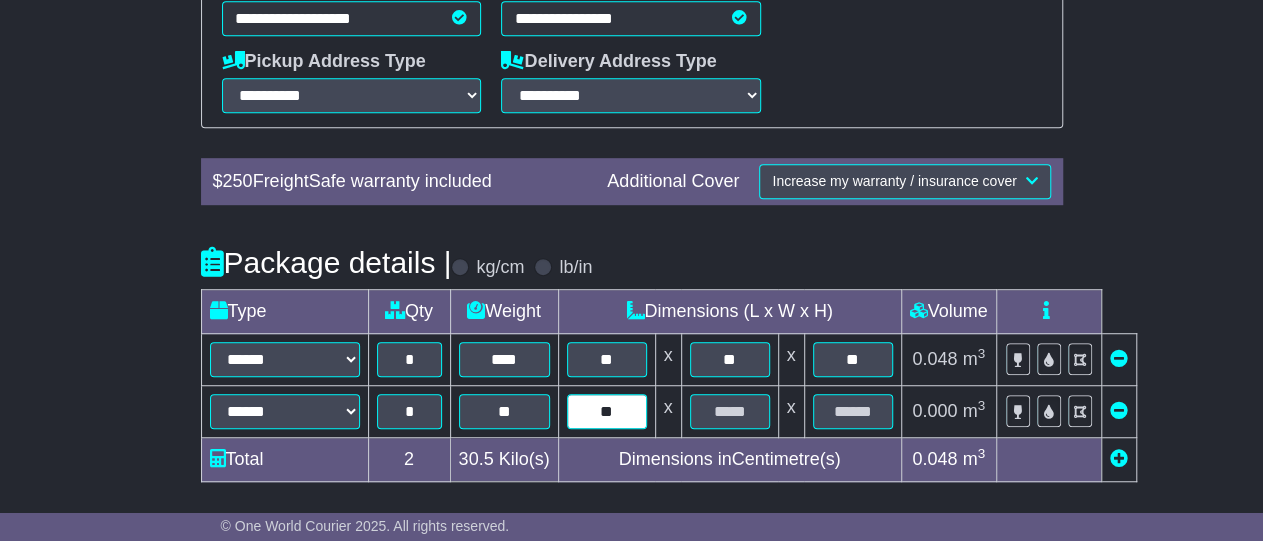 type on "**" 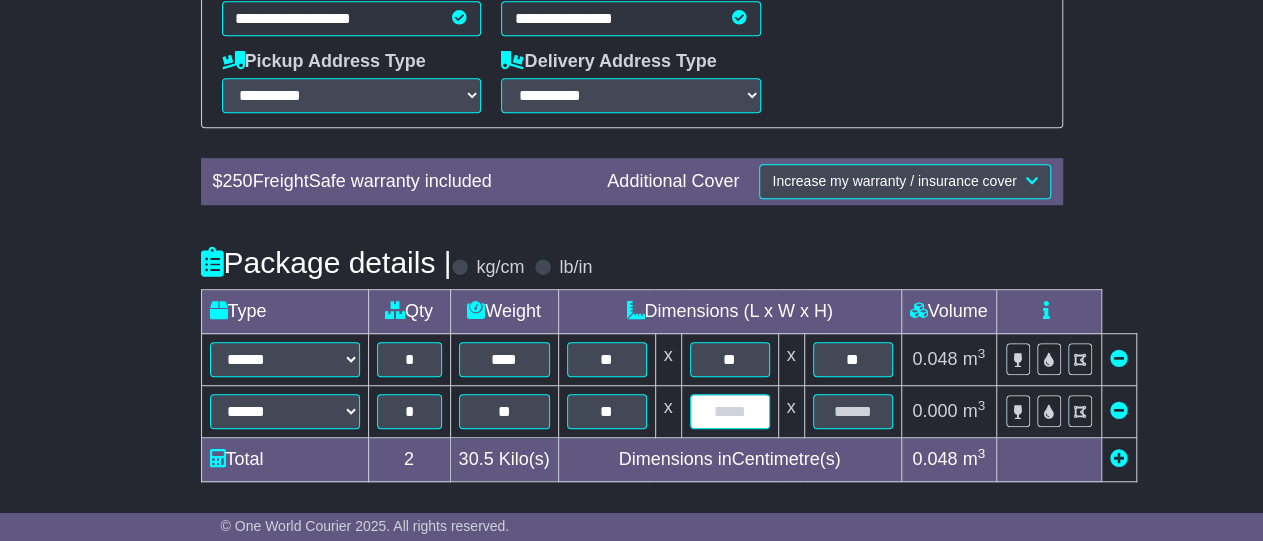 click at bounding box center (730, 411) 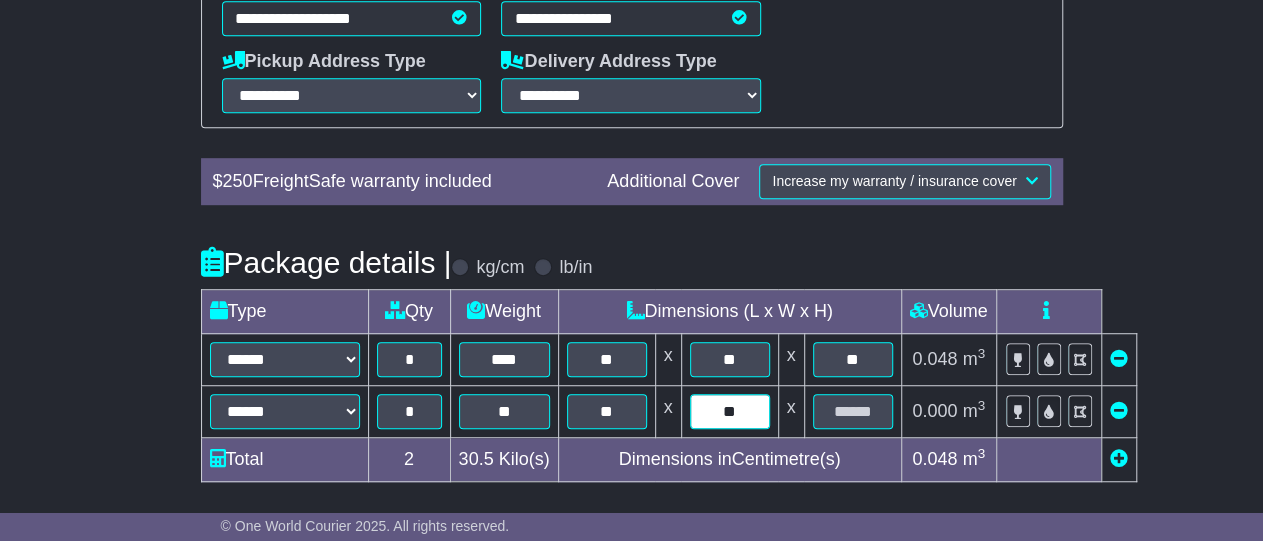 type on "**" 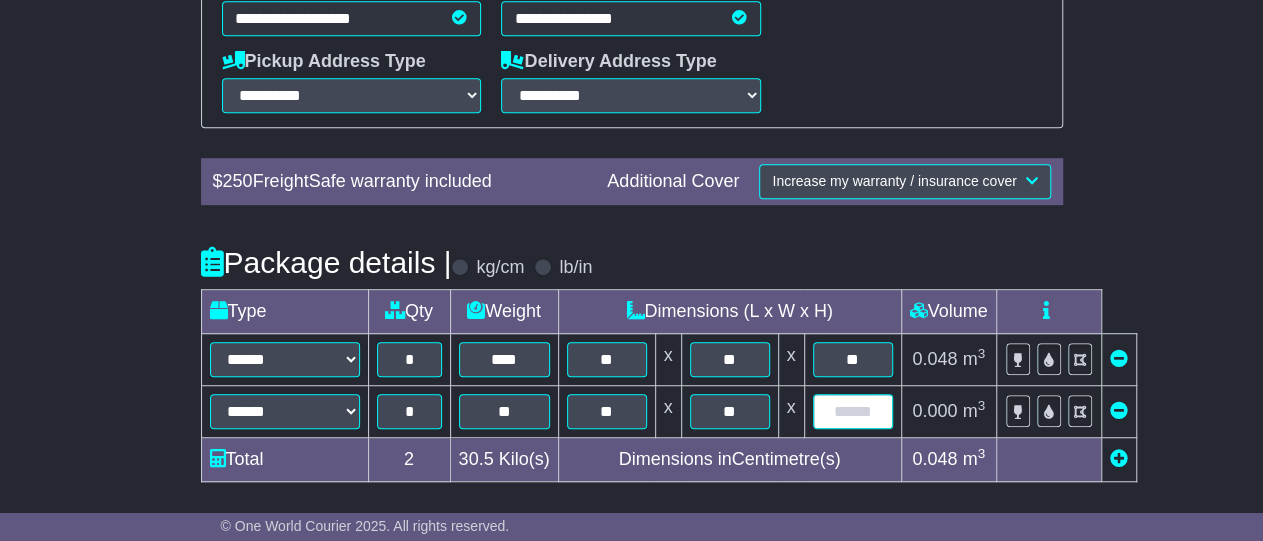 click at bounding box center (853, 411) 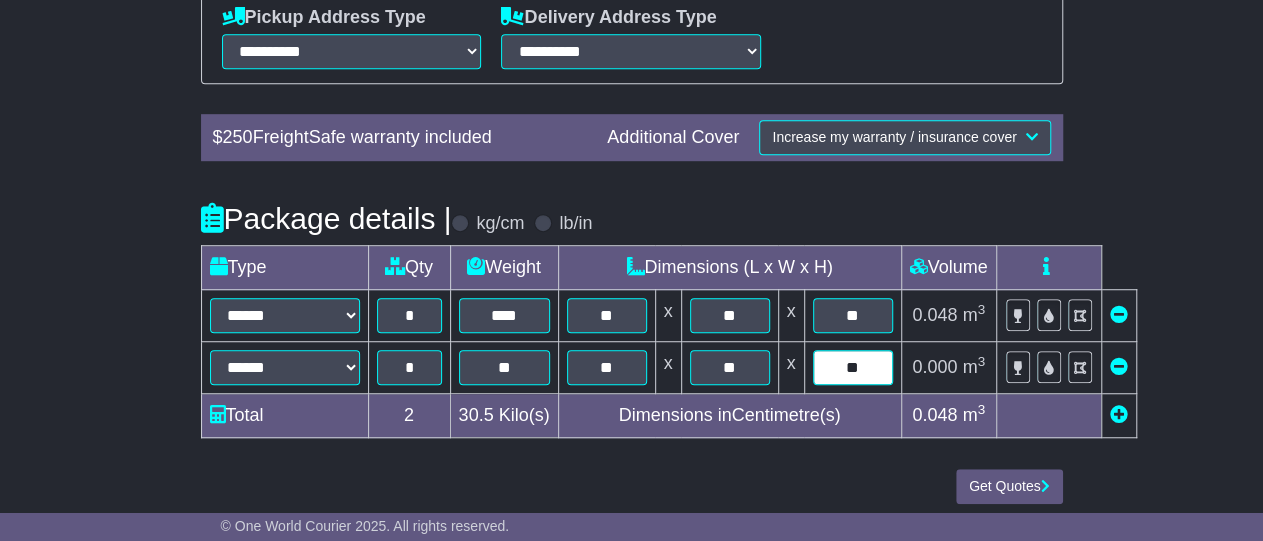 scroll, scrollTop: 572, scrollLeft: 0, axis: vertical 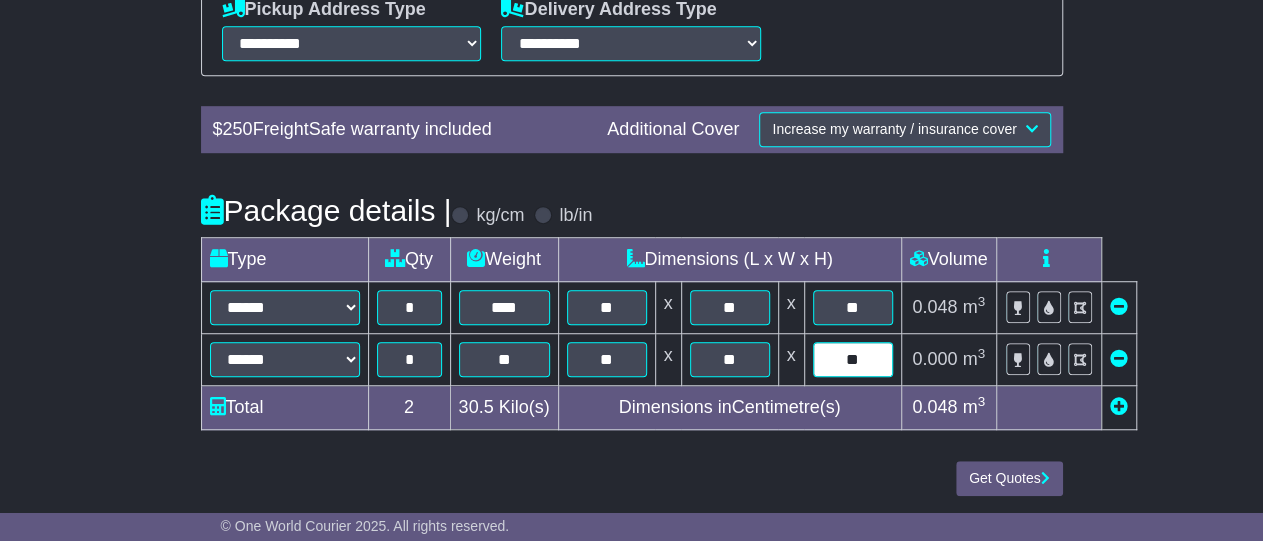 type on "**" 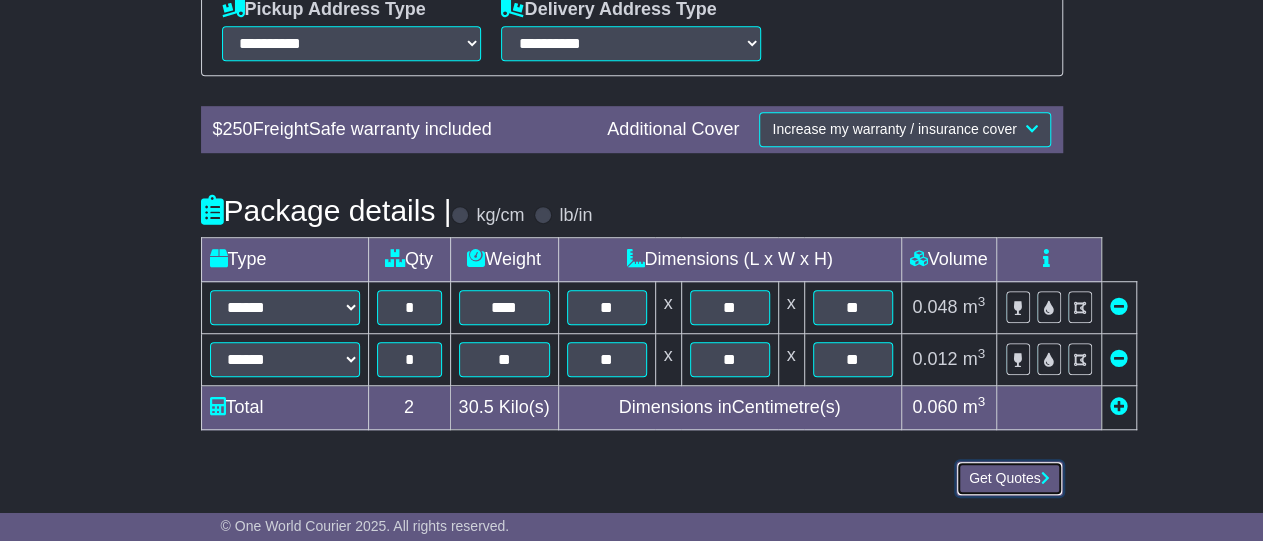 click on "Get Quotes" at bounding box center [1009, 478] 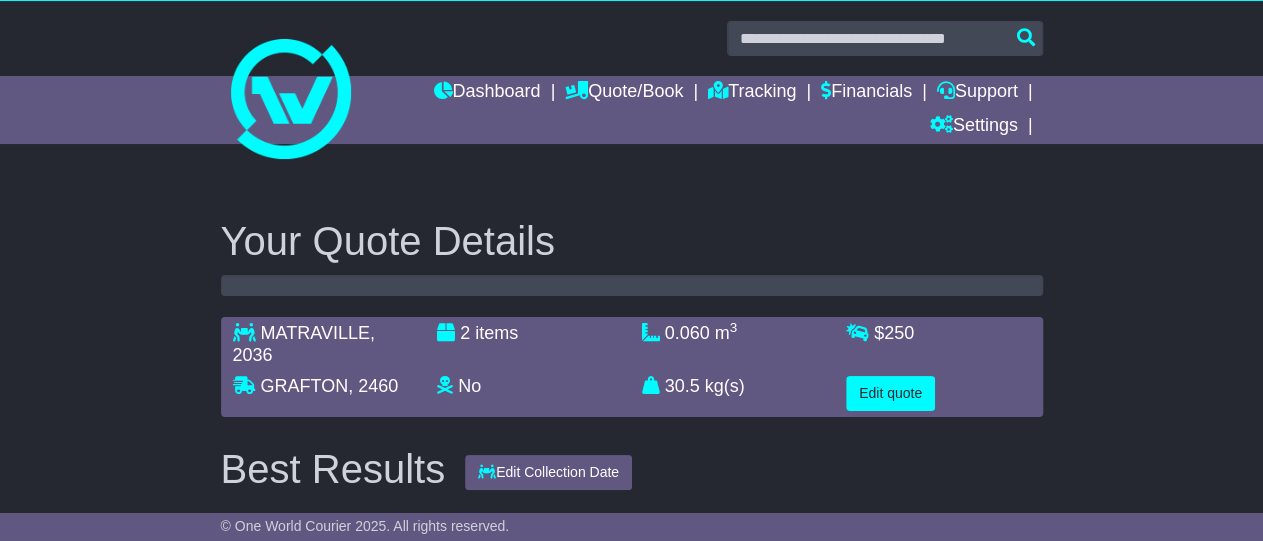 scroll, scrollTop: 0, scrollLeft: 0, axis: both 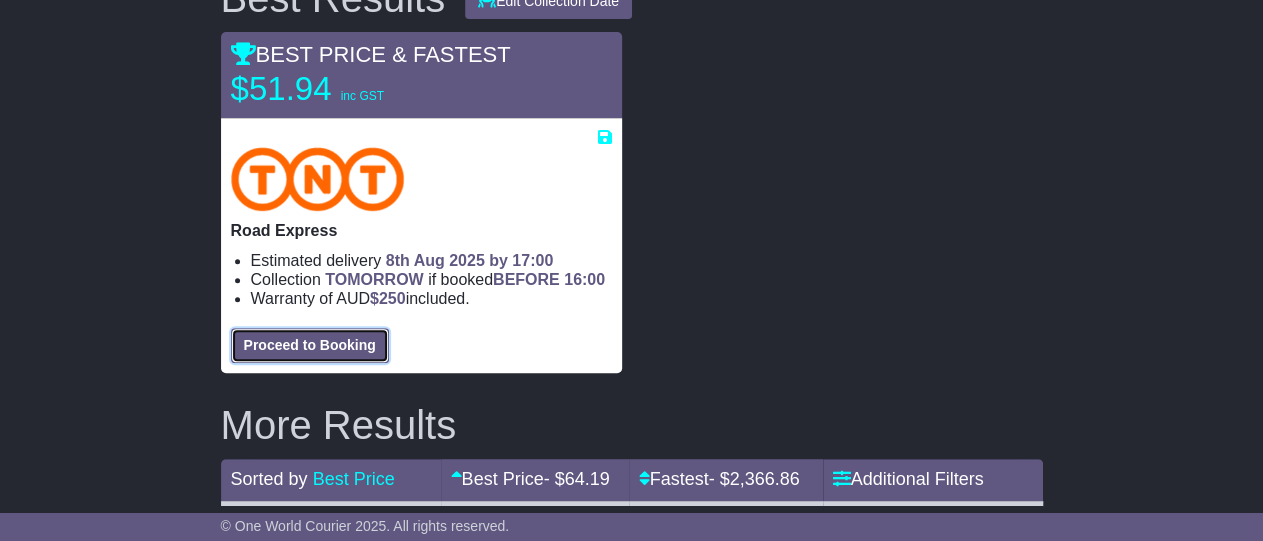 click on "Proceed to Booking" at bounding box center [310, 345] 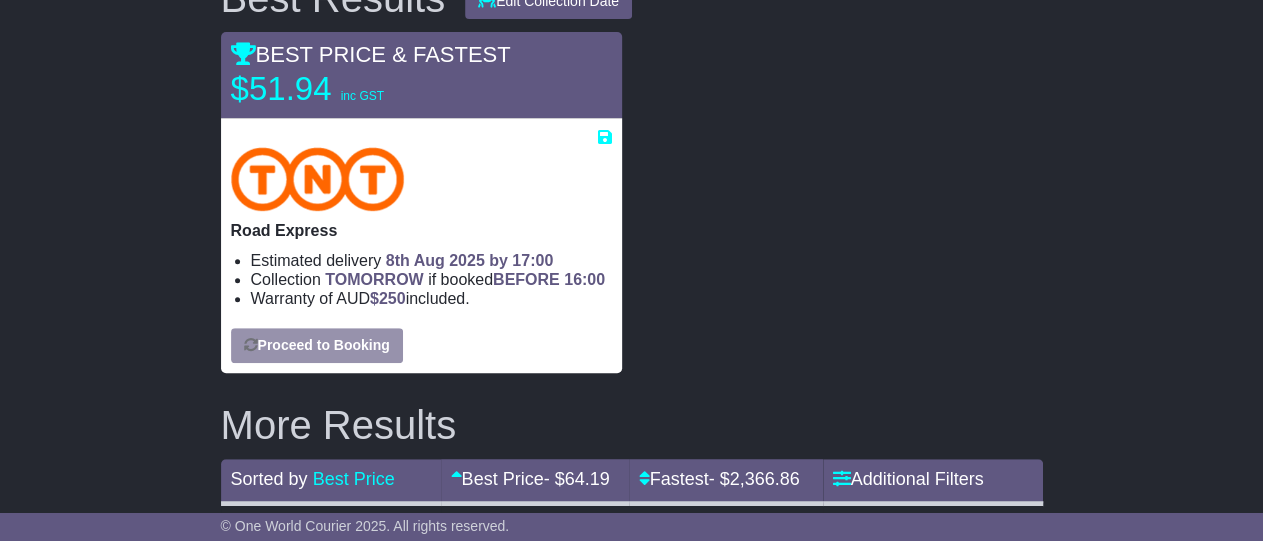 select on "***" 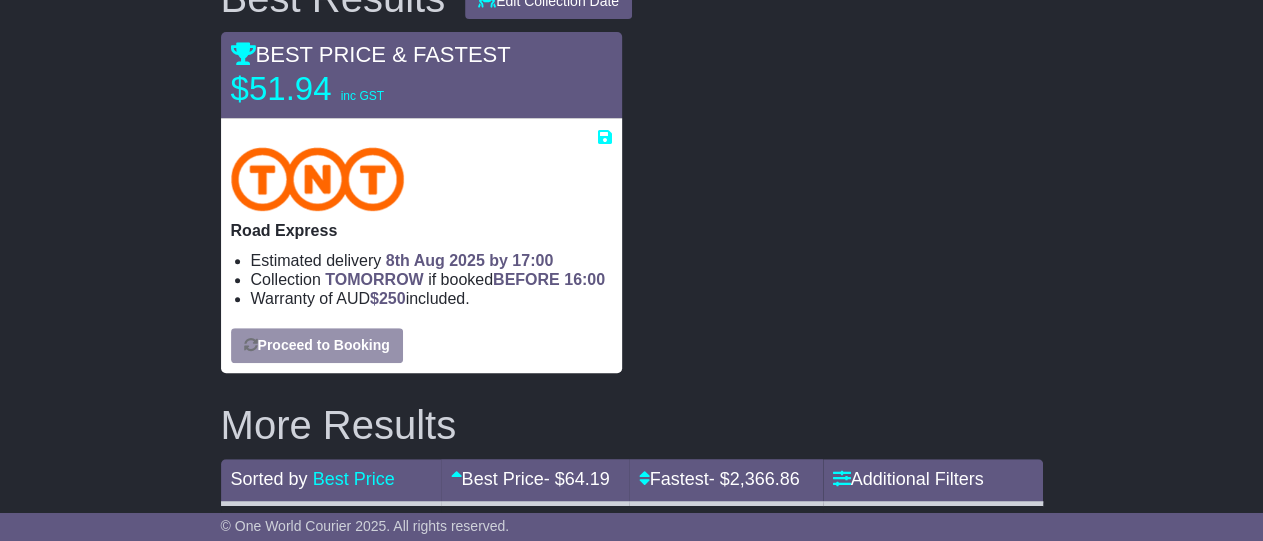 select on "***" 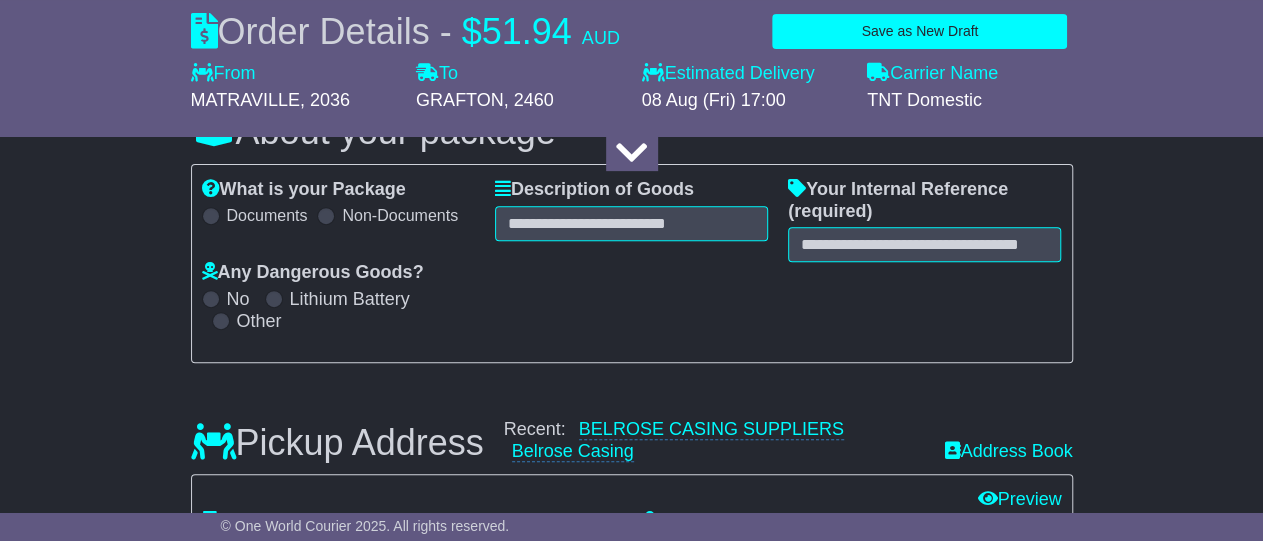 scroll, scrollTop: 277, scrollLeft: 0, axis: vertical 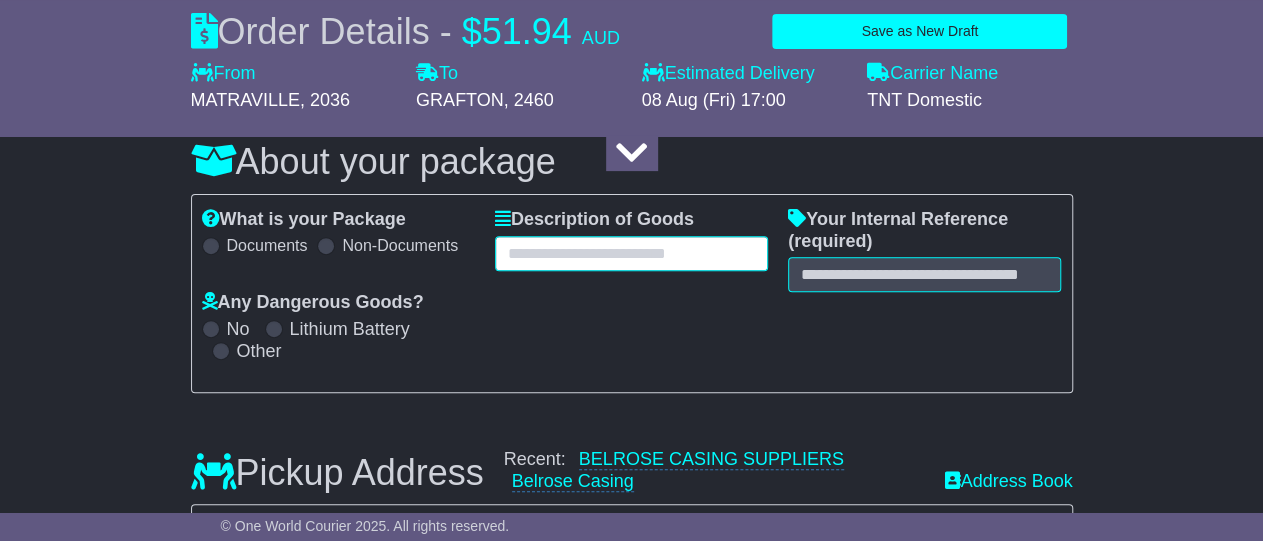 click at bounding box center (631, 253) 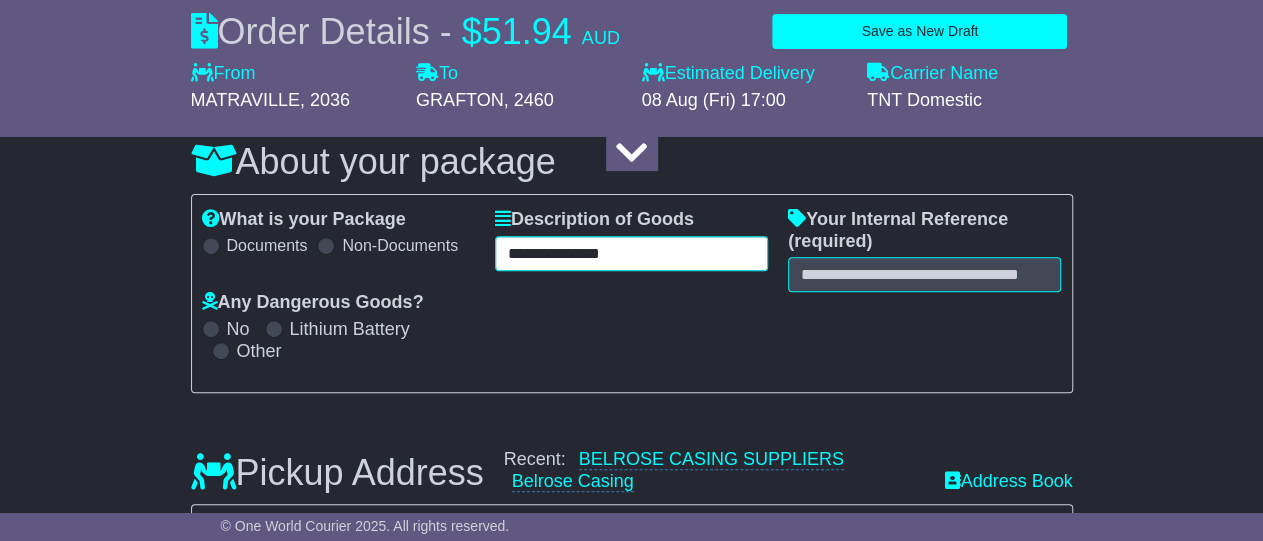 type on "**********" 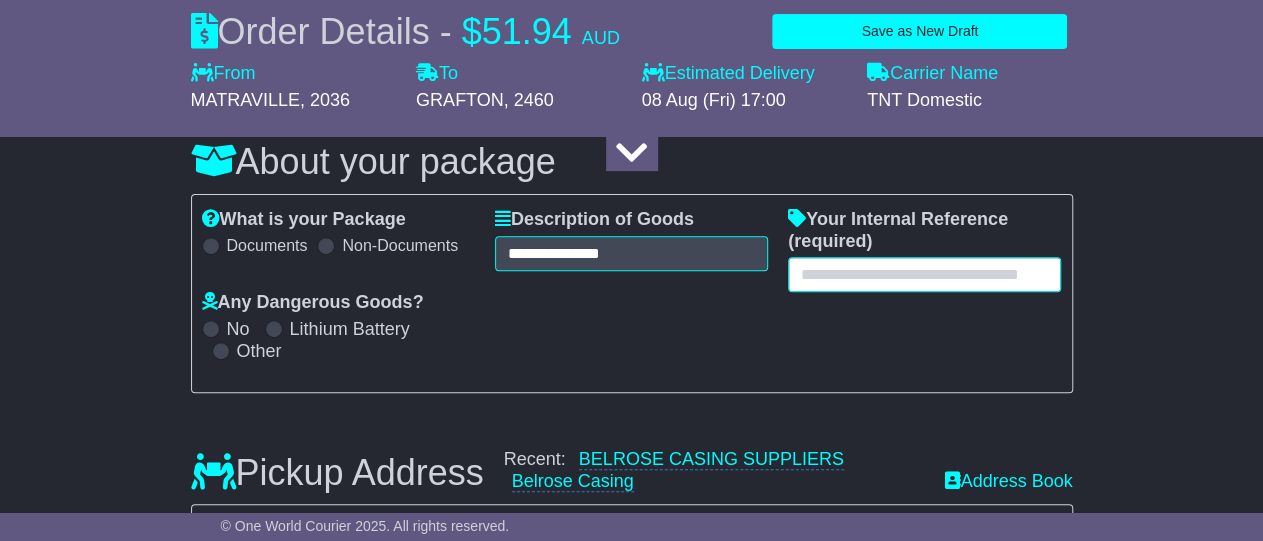 click at bounding box center (924, 274) 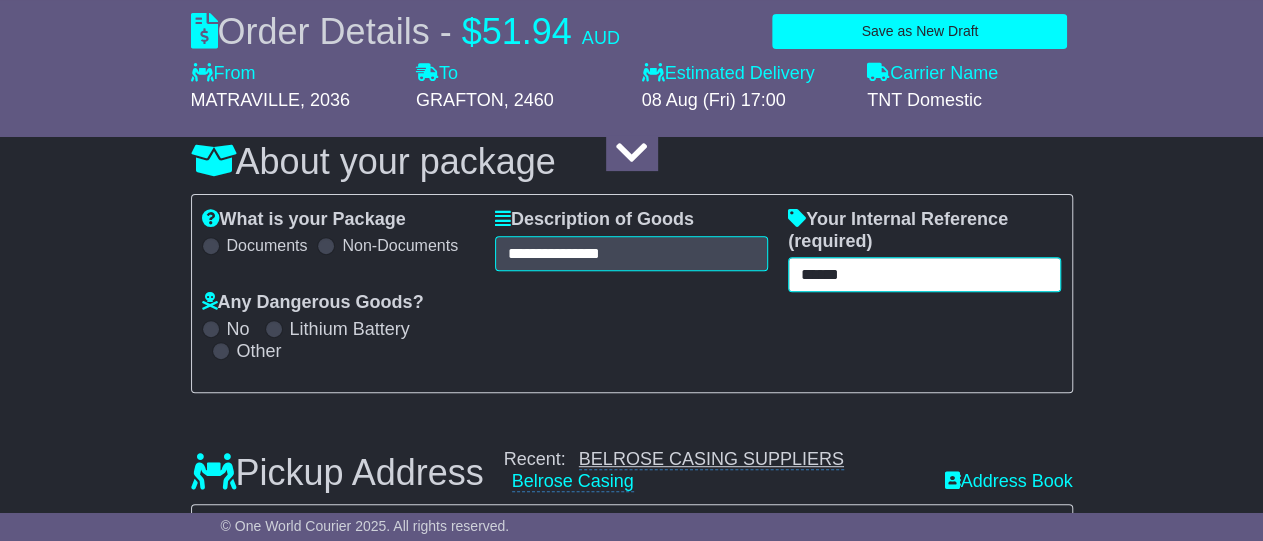 type on "******" 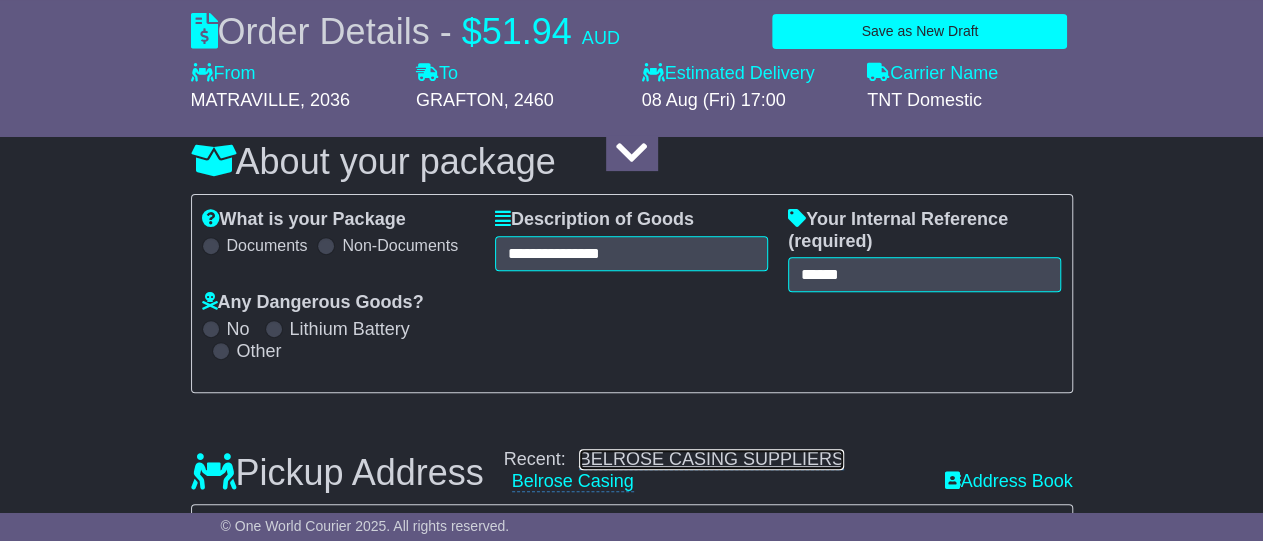 click on "BELROSE CASING SUPPLIERS" at bounding box center (711, 459) 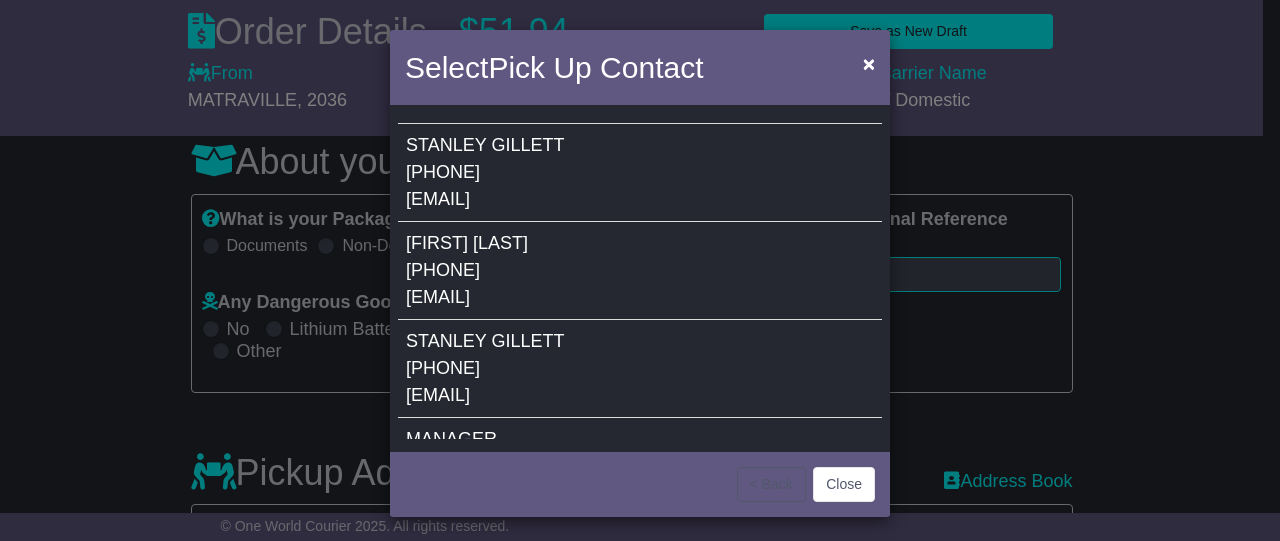 click on "STANLEY" at bounding box center (446, 145) 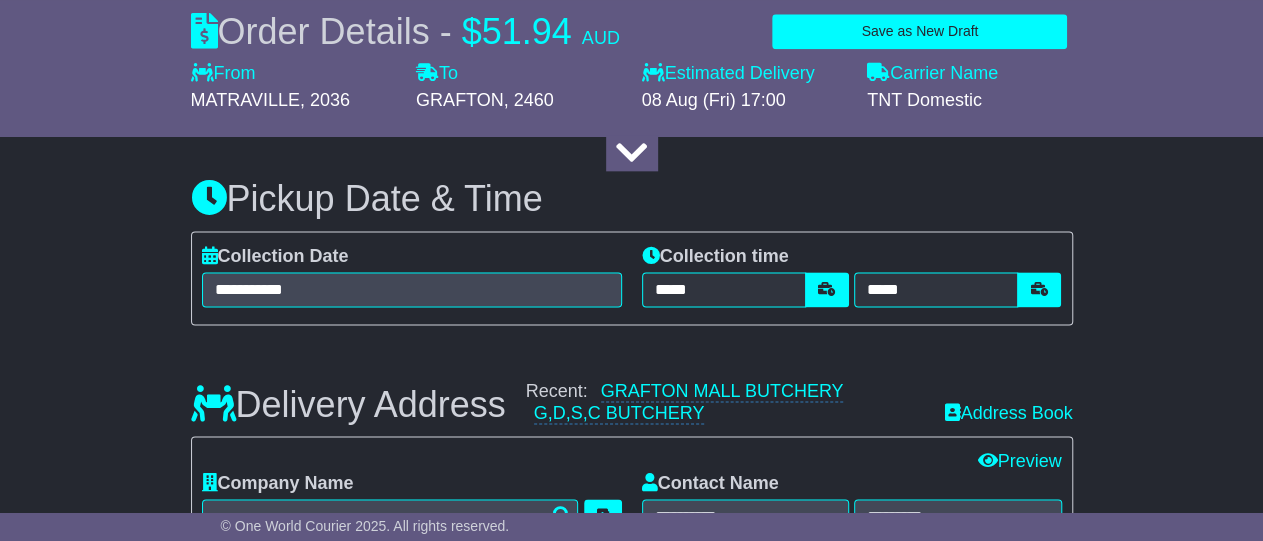 scroll, scrollTop: 1196, scrollLeft: 0, axis: vertical 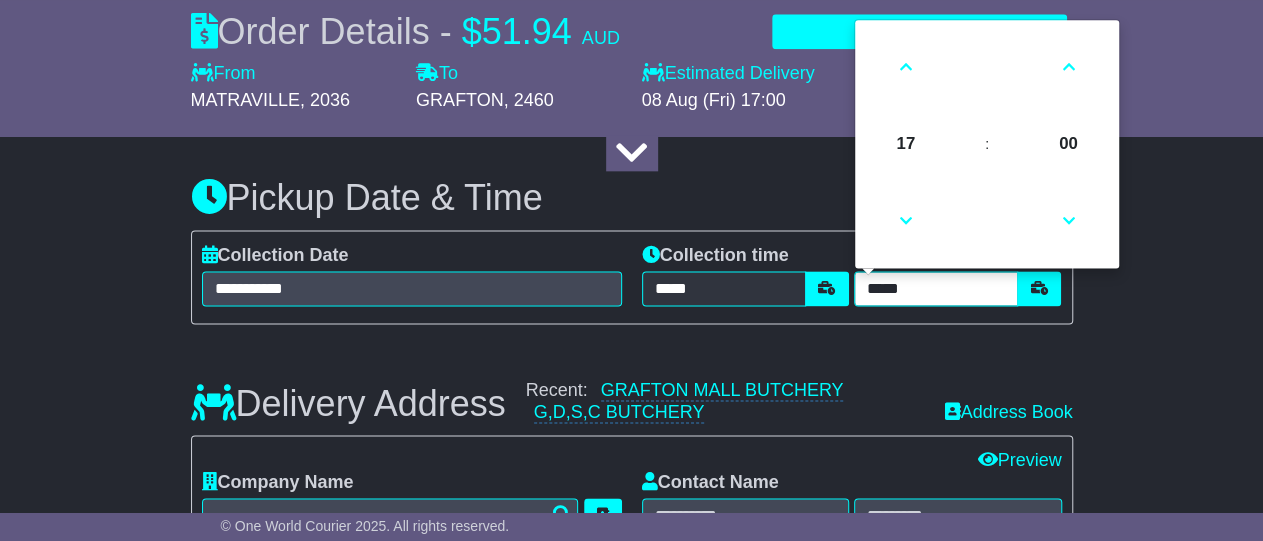 click on "*****" at bounding box center (936, 288) 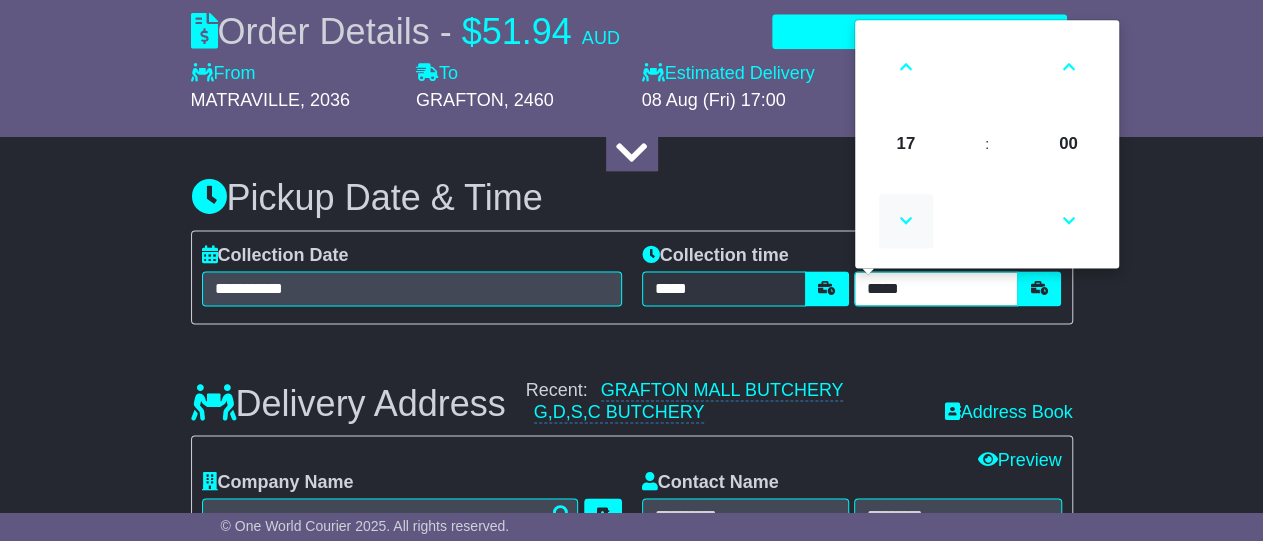 click at bounding box center [906, 221] 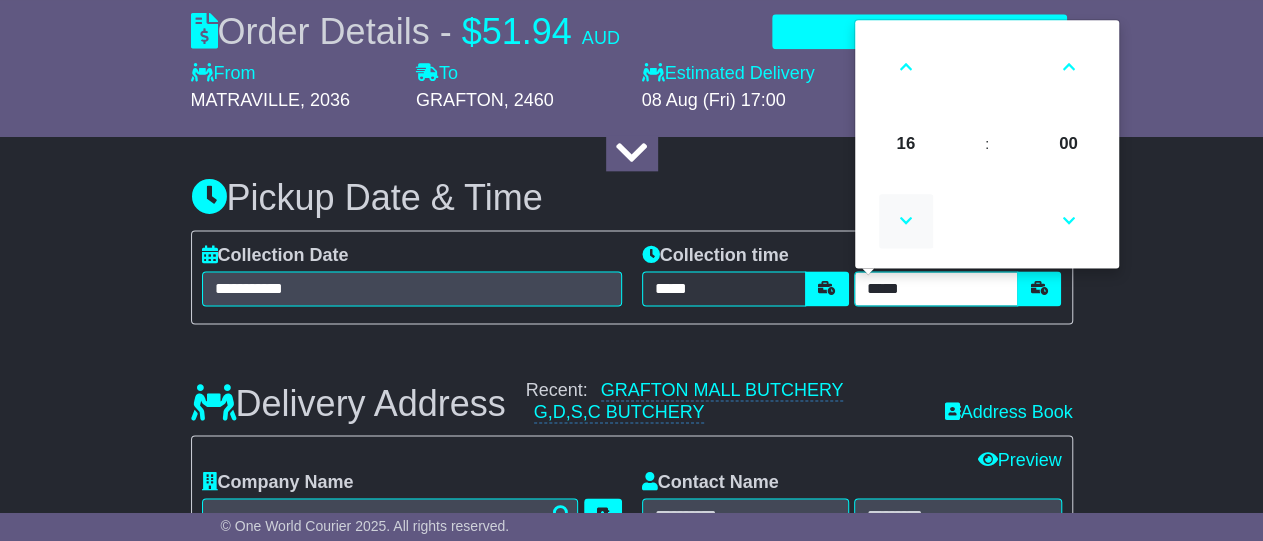 click at bounding box center (906, 221) 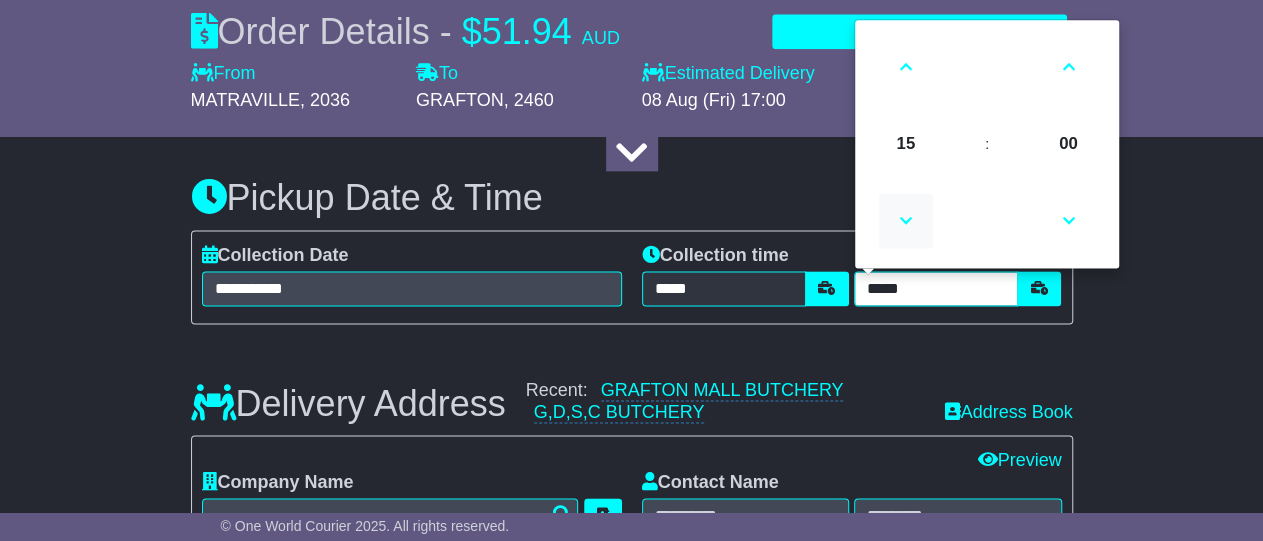 click at bounding box center [906, 221] 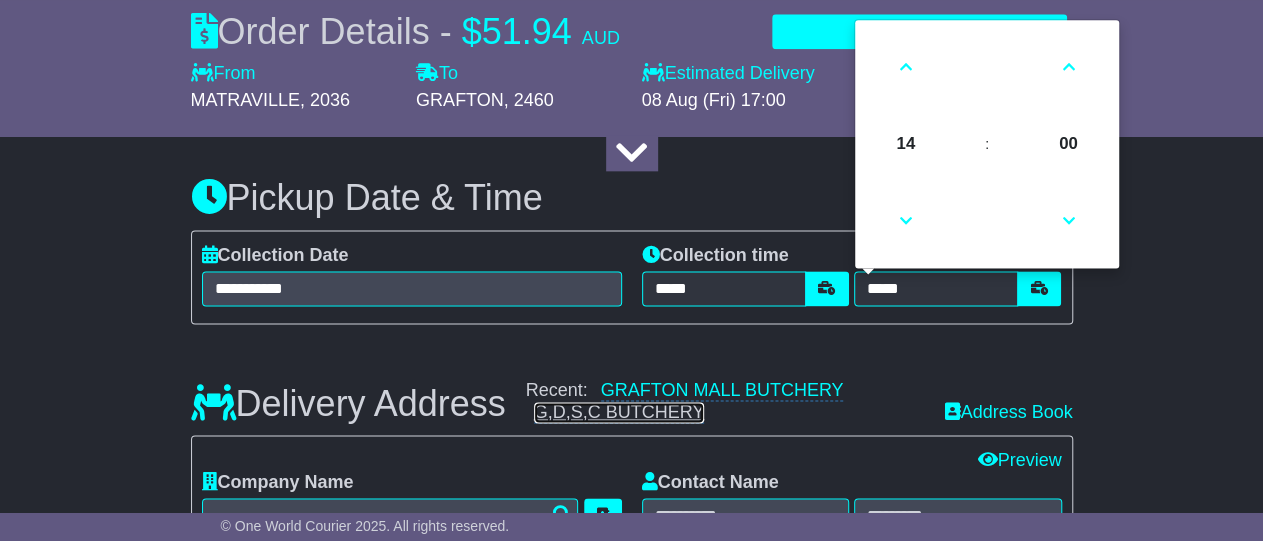 click on "G,D,S,C BUTCHERY" at bounding box center (619, 412) 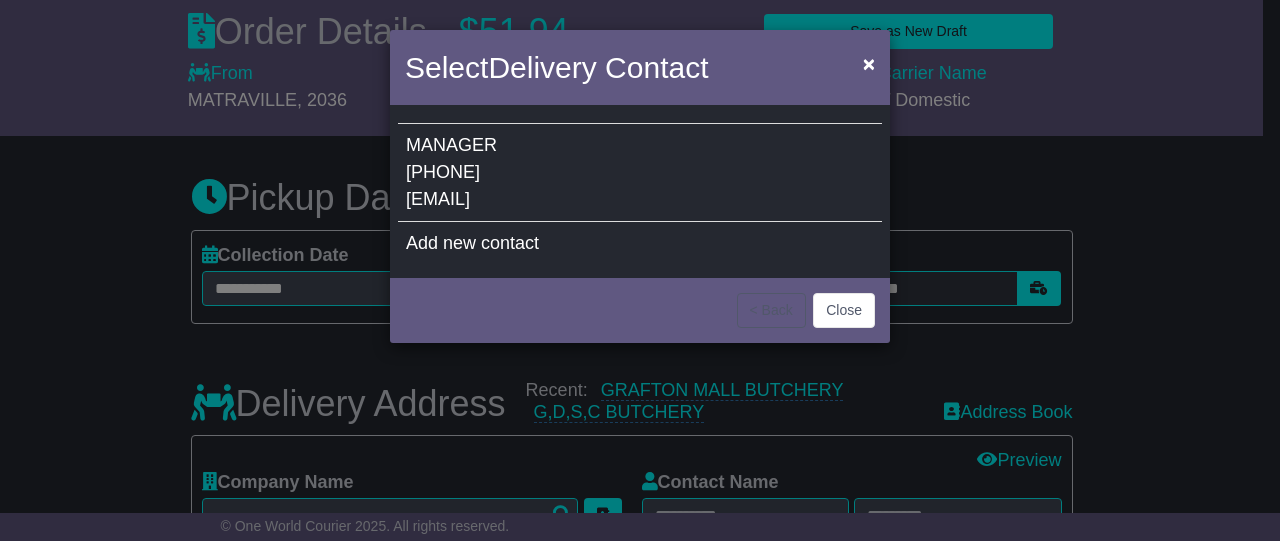 click on "MANAGER" at bounding box center [451, 145] 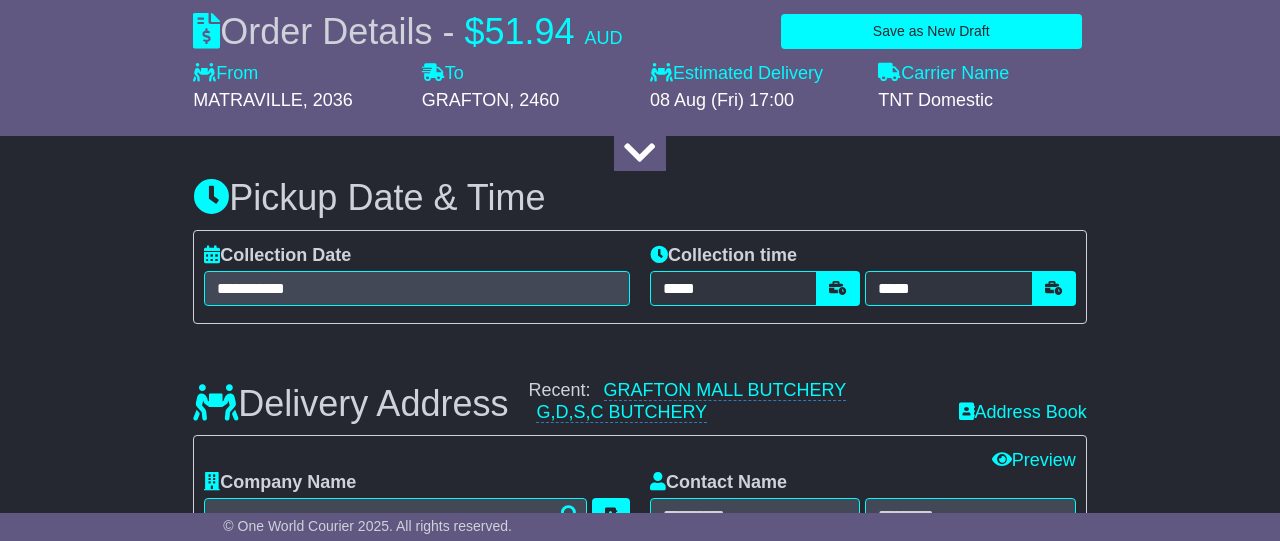 type on "**********" 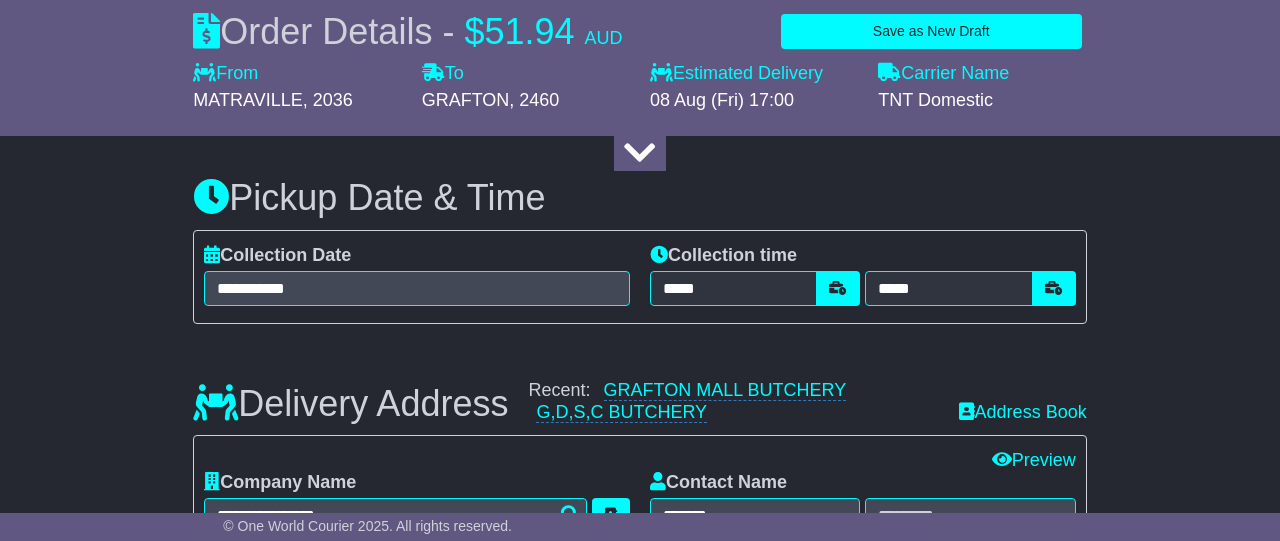 type on "**********" 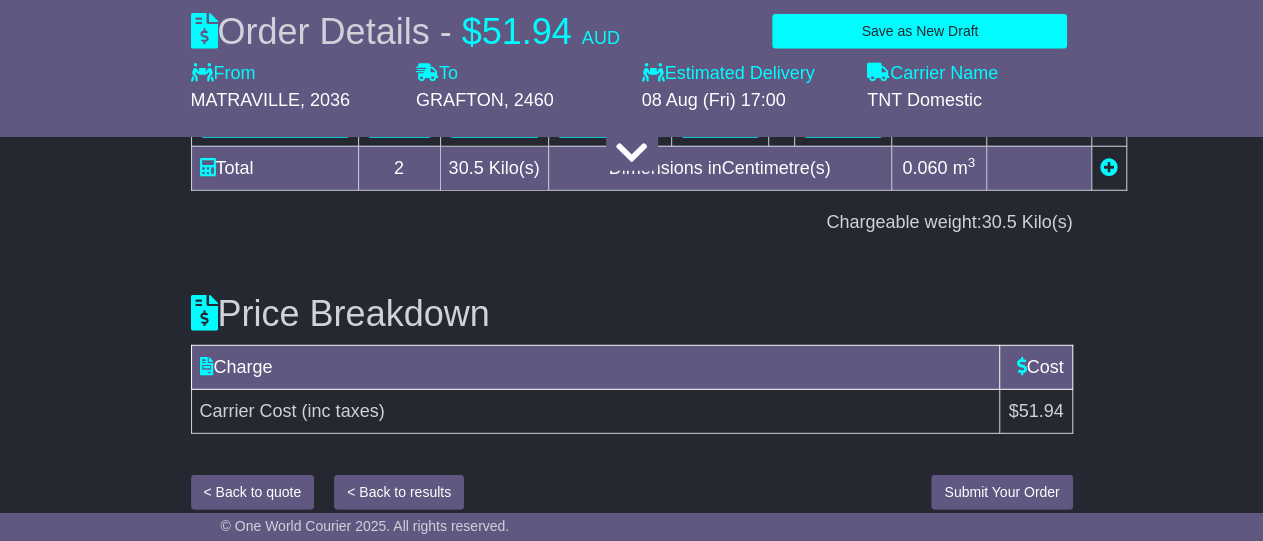 scroll, scrollTop: 2696, scrollLeft: 0, axis: vertical 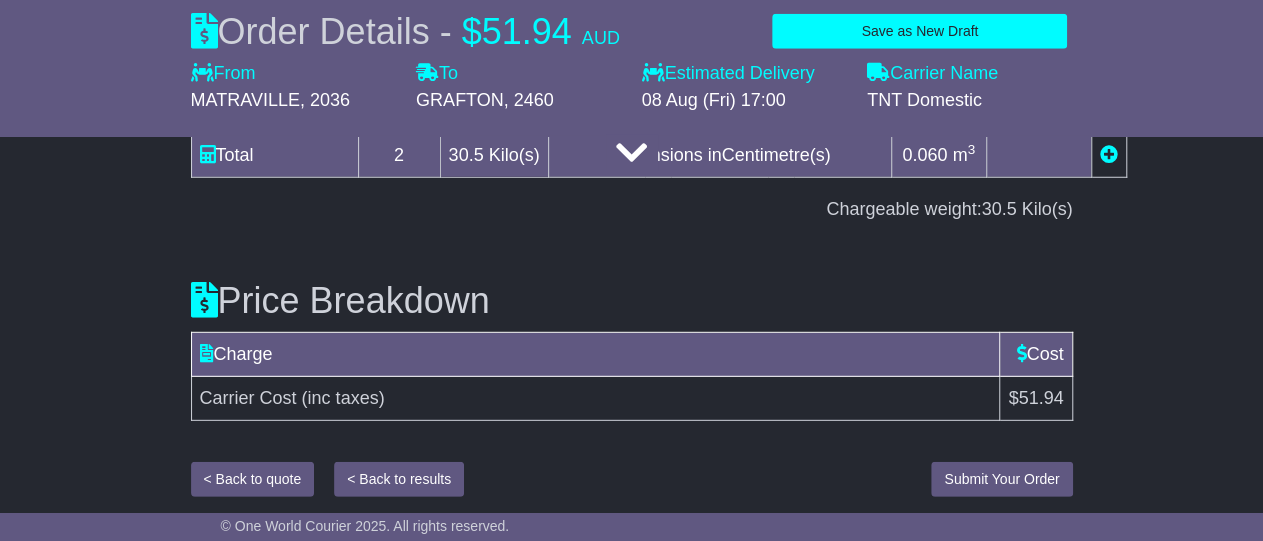 drag, startPoint x: 1267, startPoint y: 529, endPoint x: 1104, endPoint y: 524, distance: 163.07668 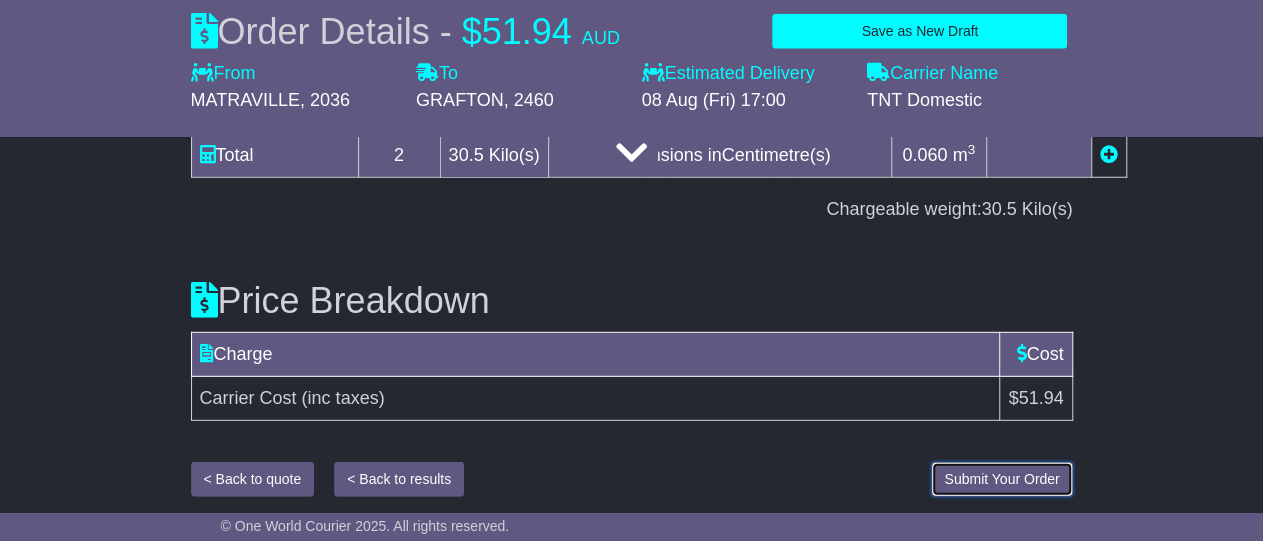 click on "Submit Your Order" at bounding box center [1001, 479] 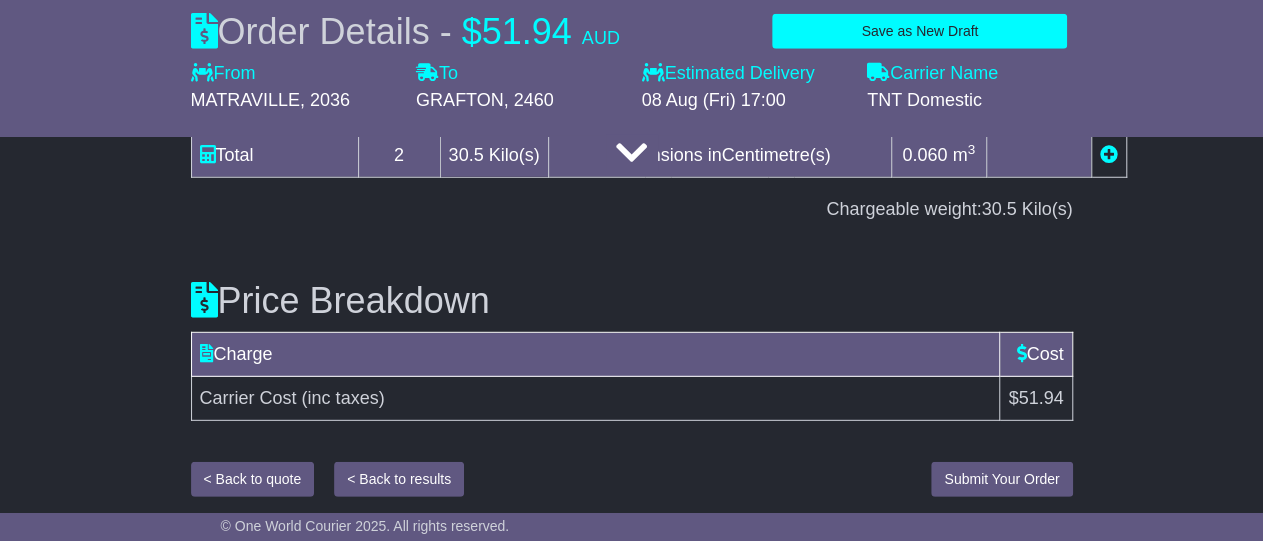 scroll, scrollTop: 2580, scrollLeft: 0, axis: vertical 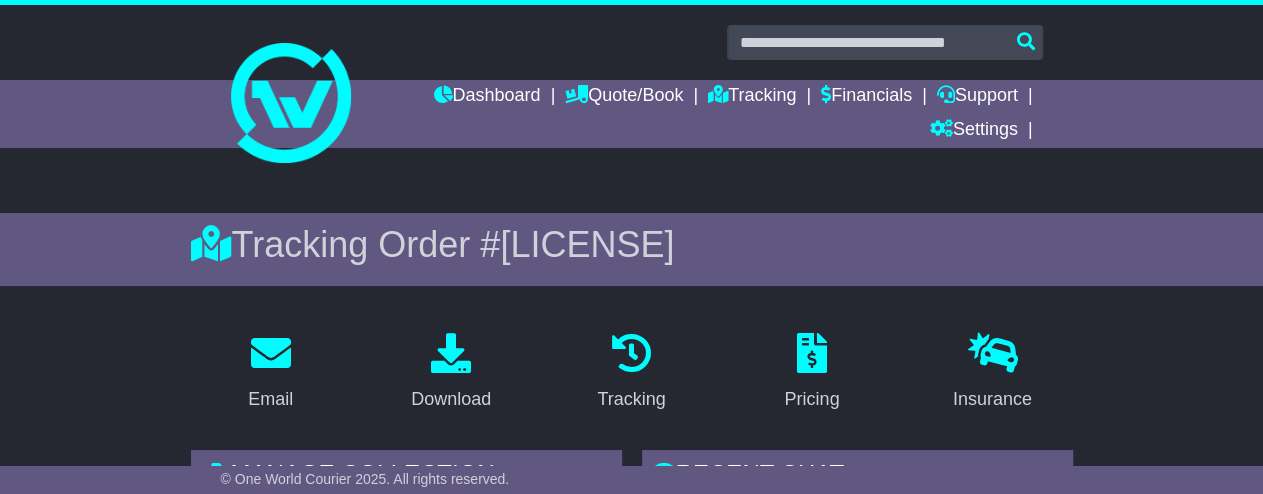 click at bounding box center [451, 353] 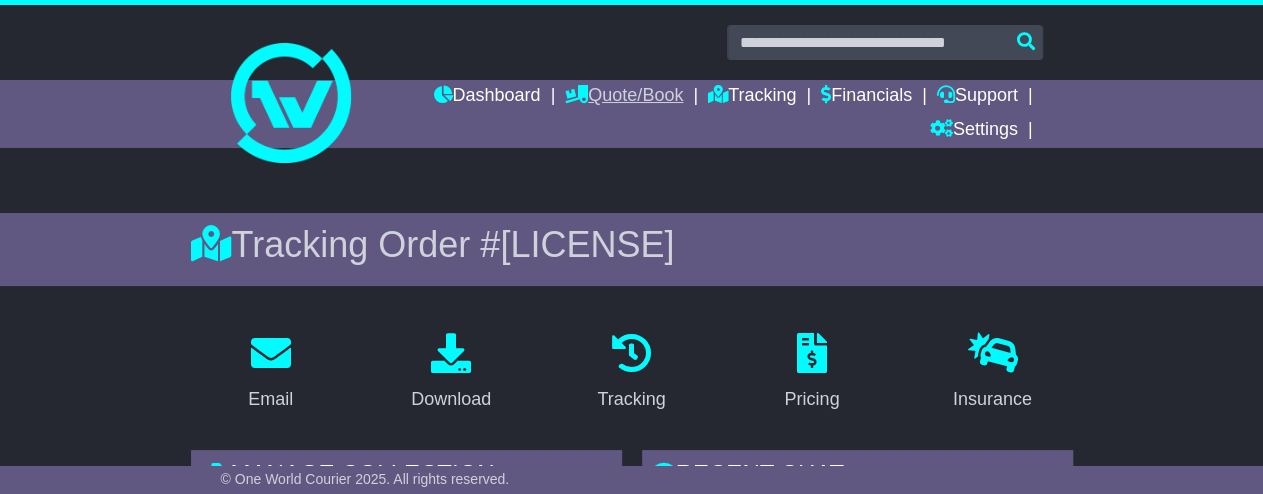 click on "Quote/Book" at bounding box center [624, 97] 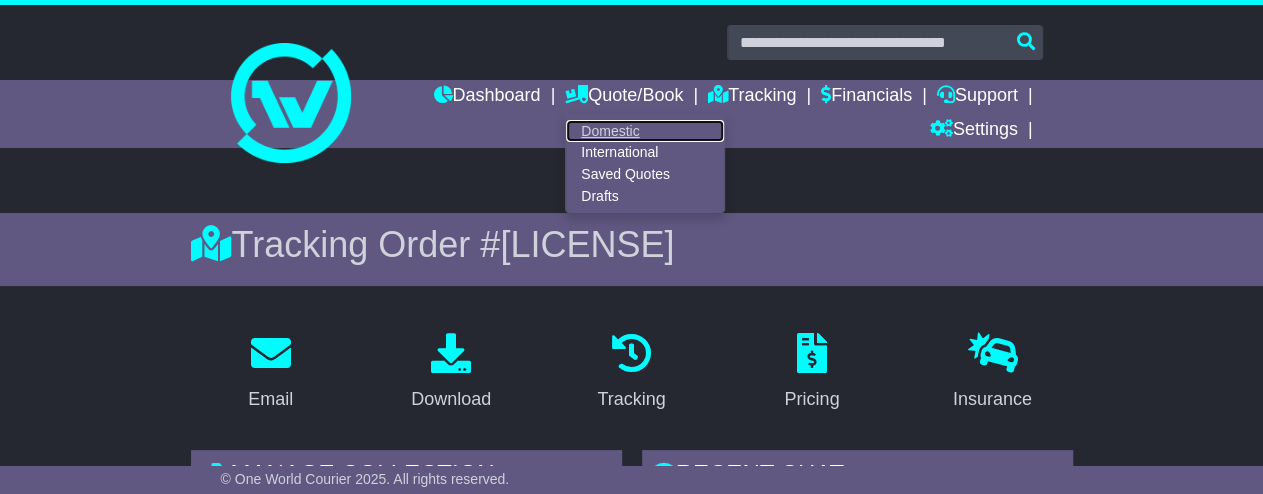 click on "Domestic" at bounding box center (645, 131) 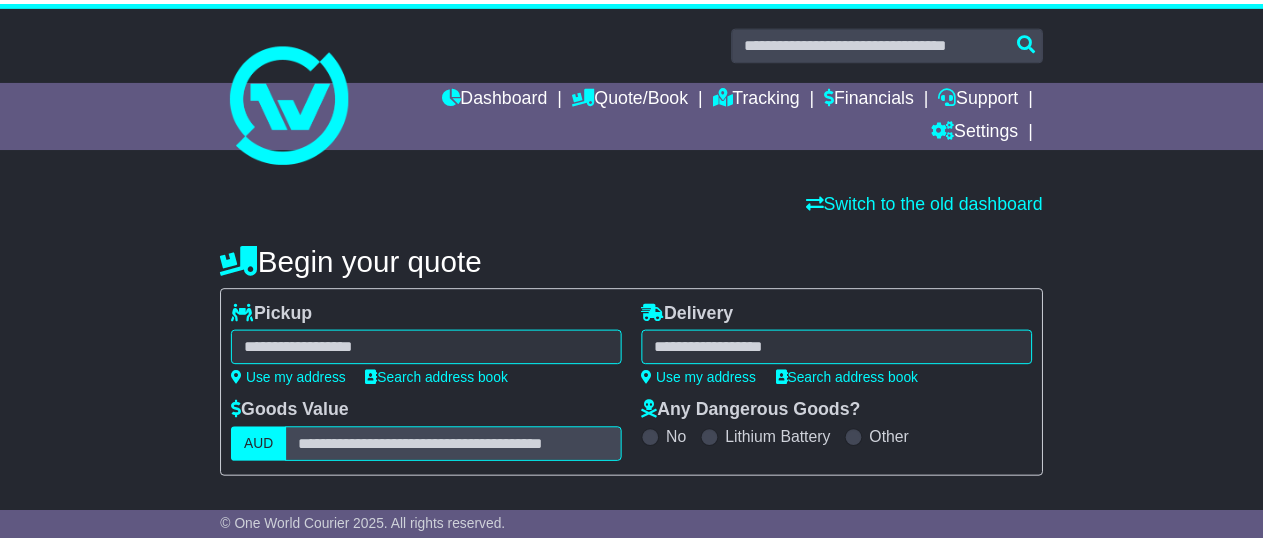 scroll, scrollTop: 0, scrollLeft: 0, axis: both 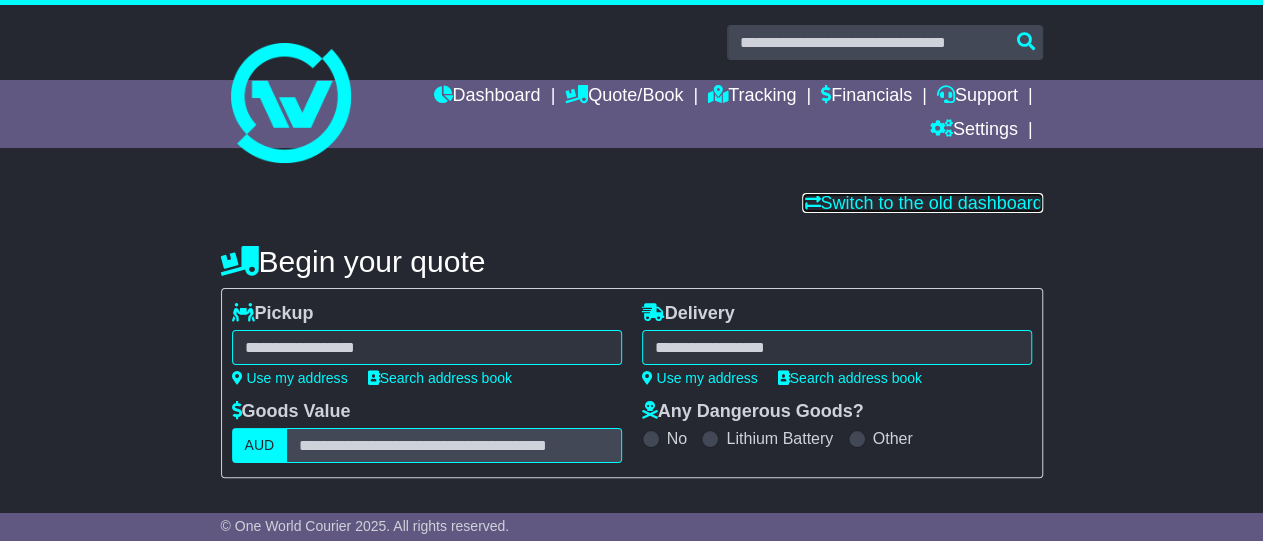 click on "Switch to the old dashboard" at bounding box center (922, 203) 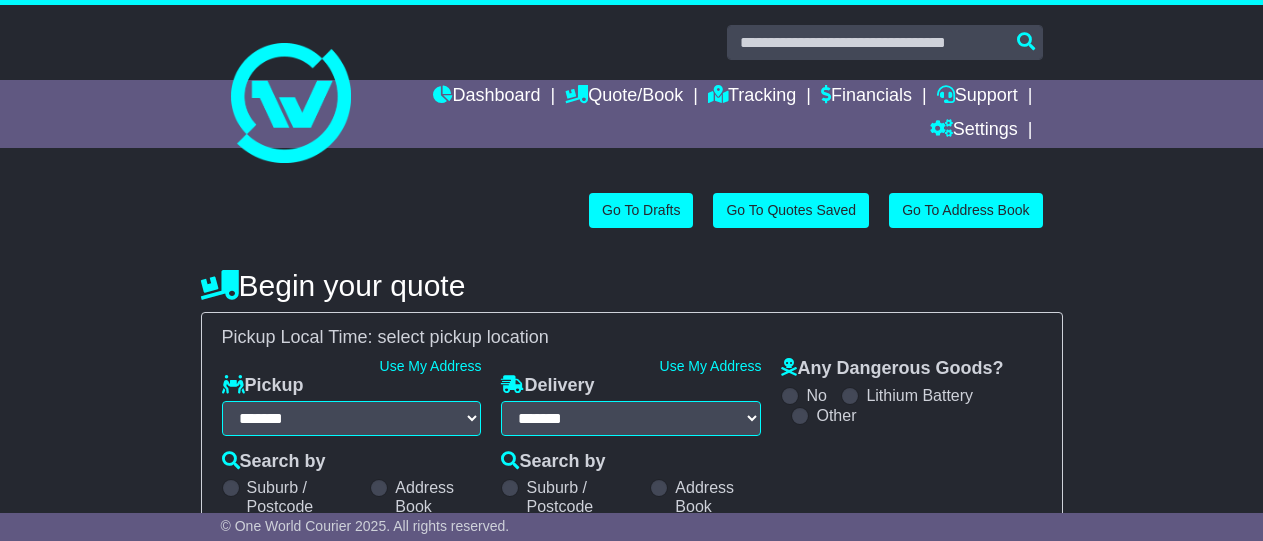 select on "**" 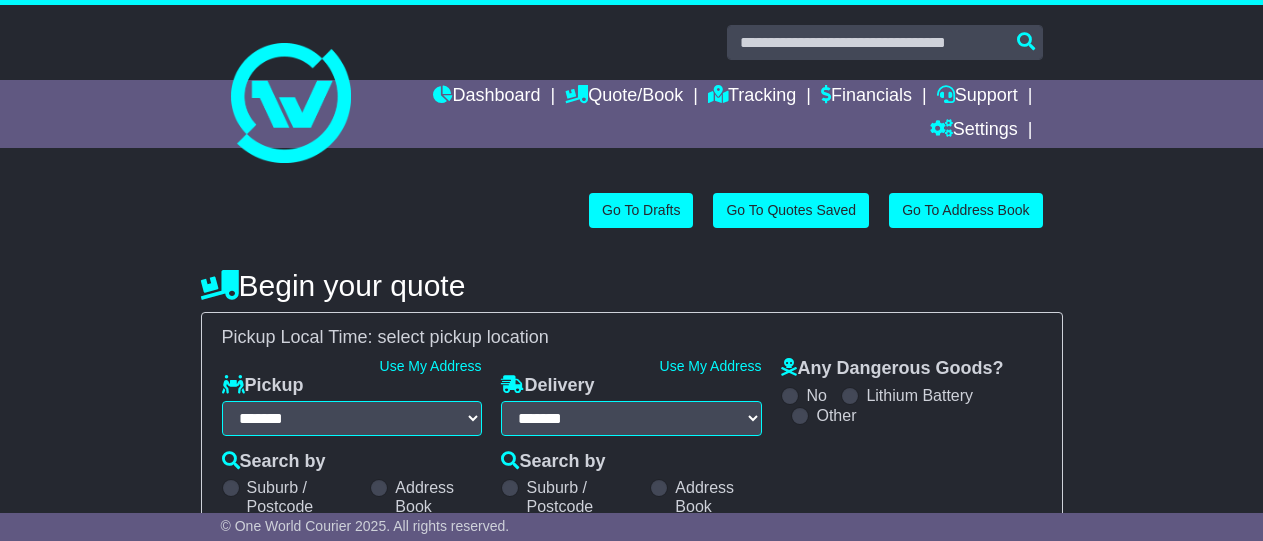 scroll, scrollTop: 416, scrollLeft: 0, axis: vertical 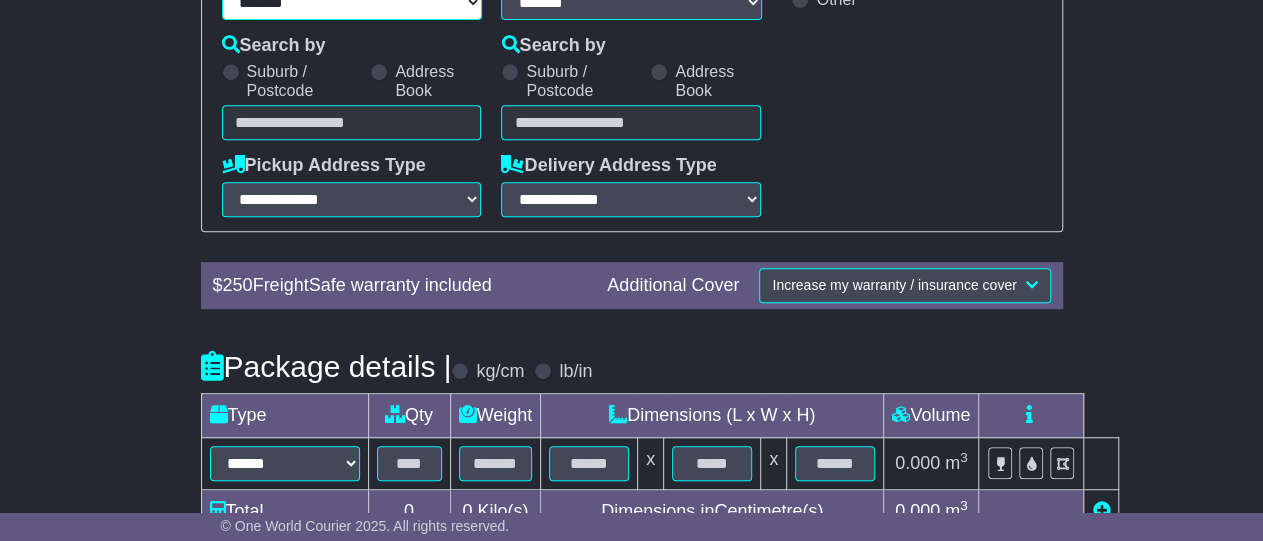 click on "**********" at bounding box center (352, 2) 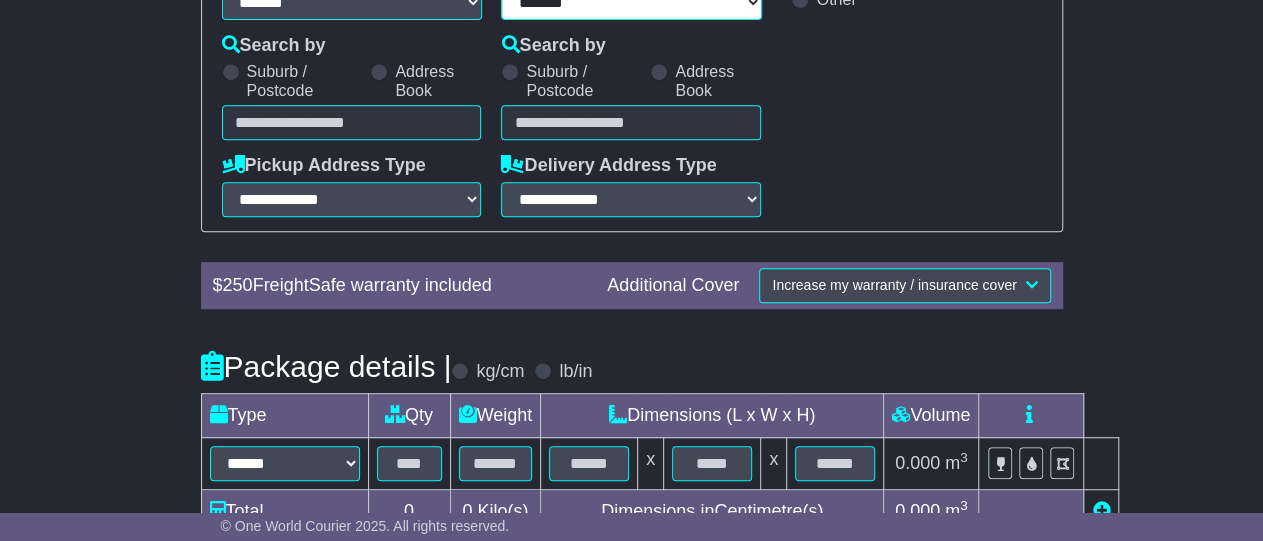 click on "**********" at bounding box center [631, 2] 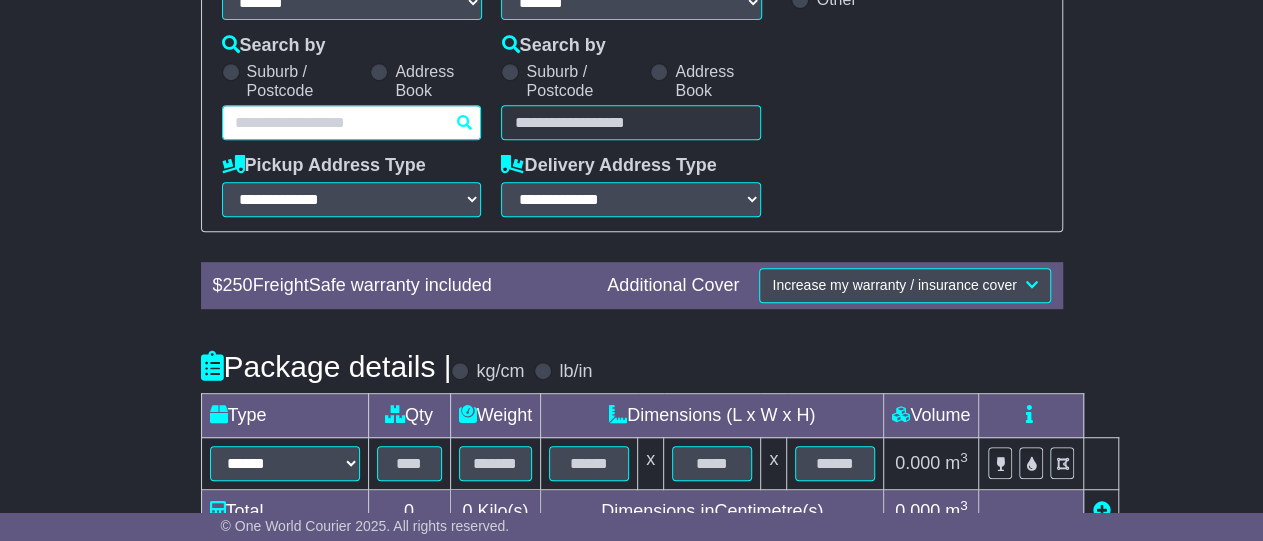 click at bounding box center (352, 122) 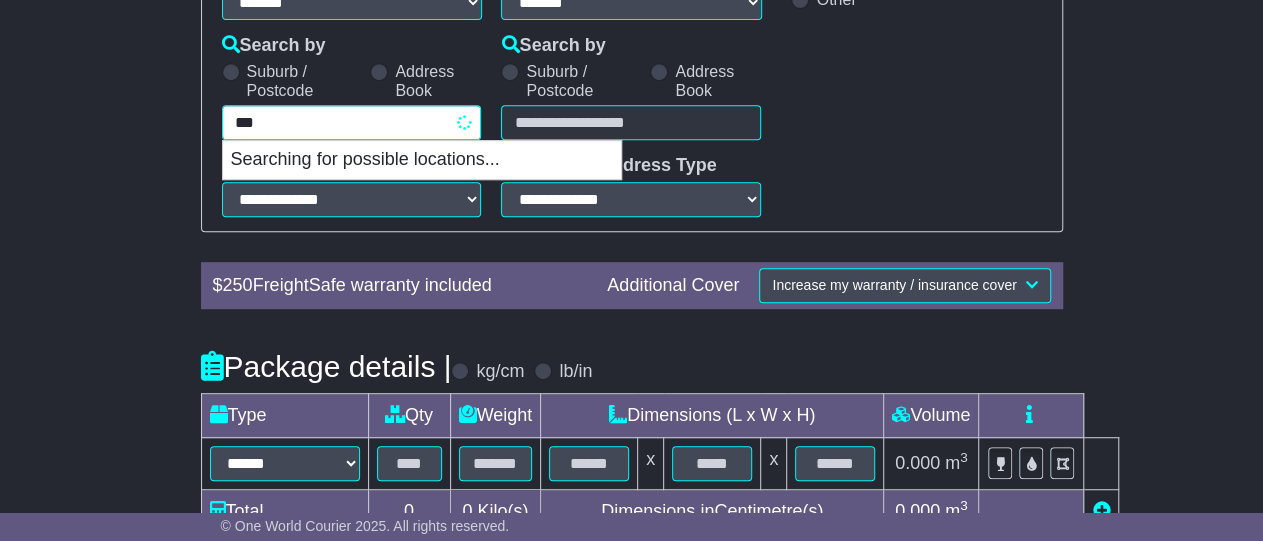 type on "****" 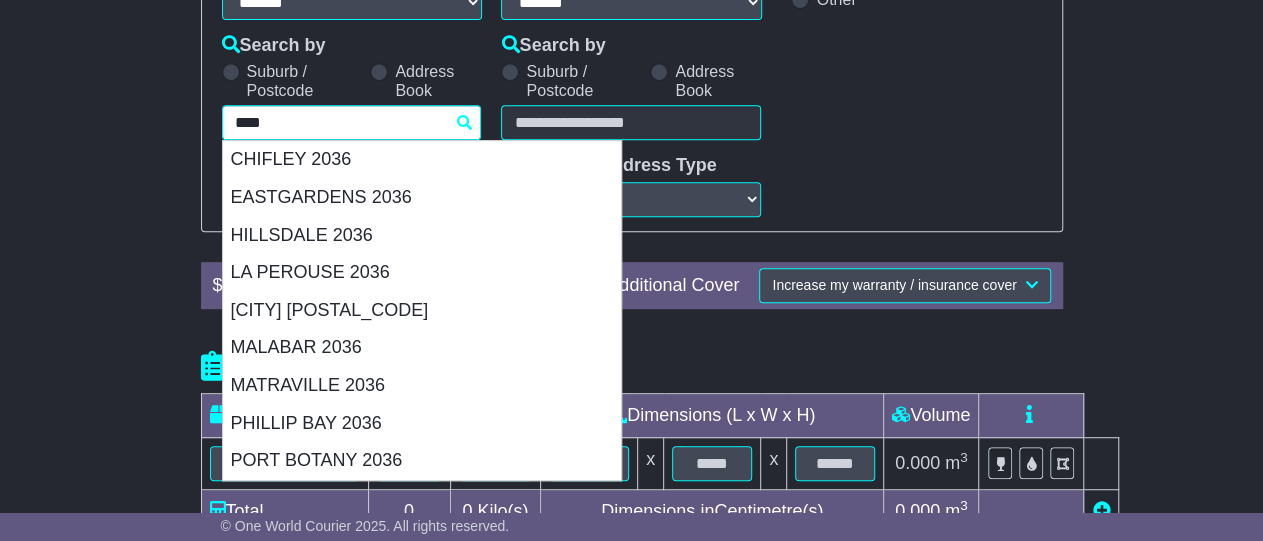 drag, startPoint x: 374, startPoint y: 379, endPoint x: 385, endPoint y: 358, distance: 23.70654 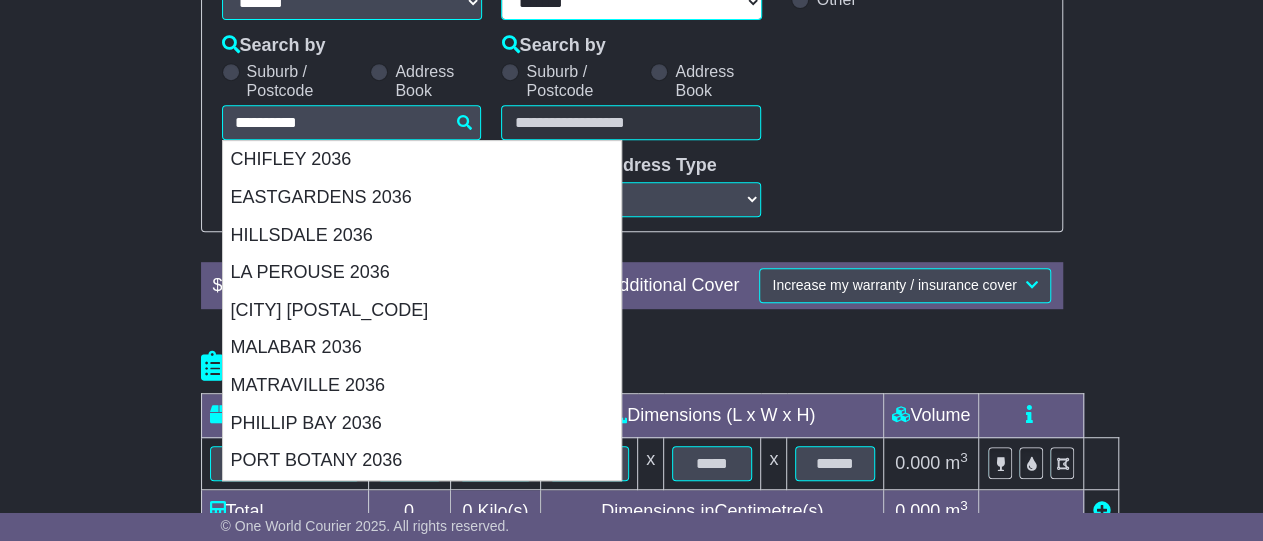 type on "**********" 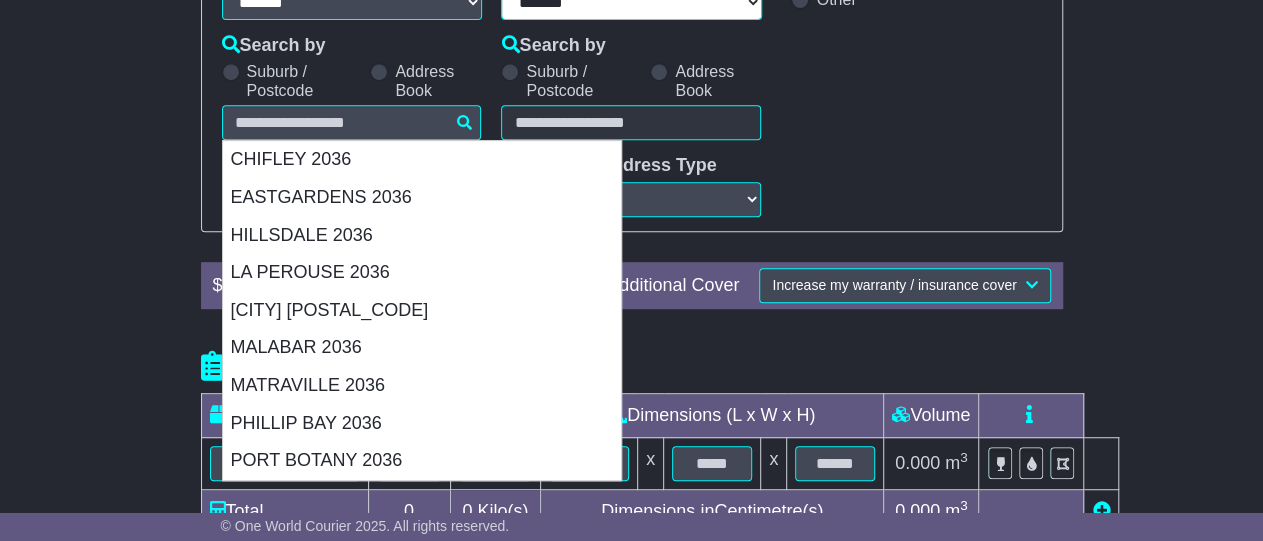 type on "**********" 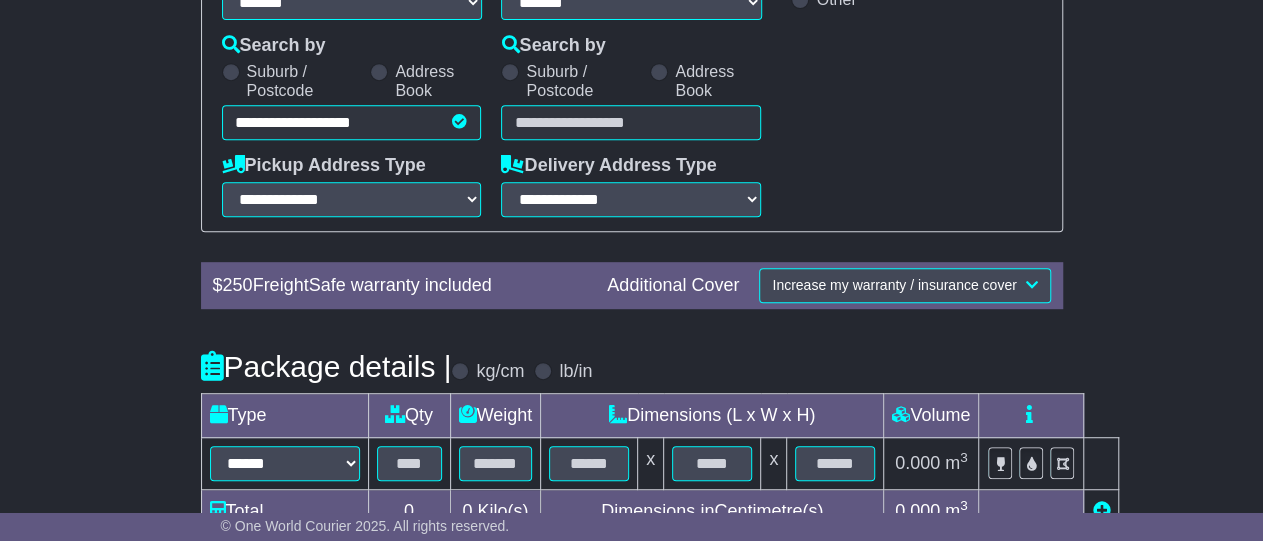 click at bounding box center (631, 122) 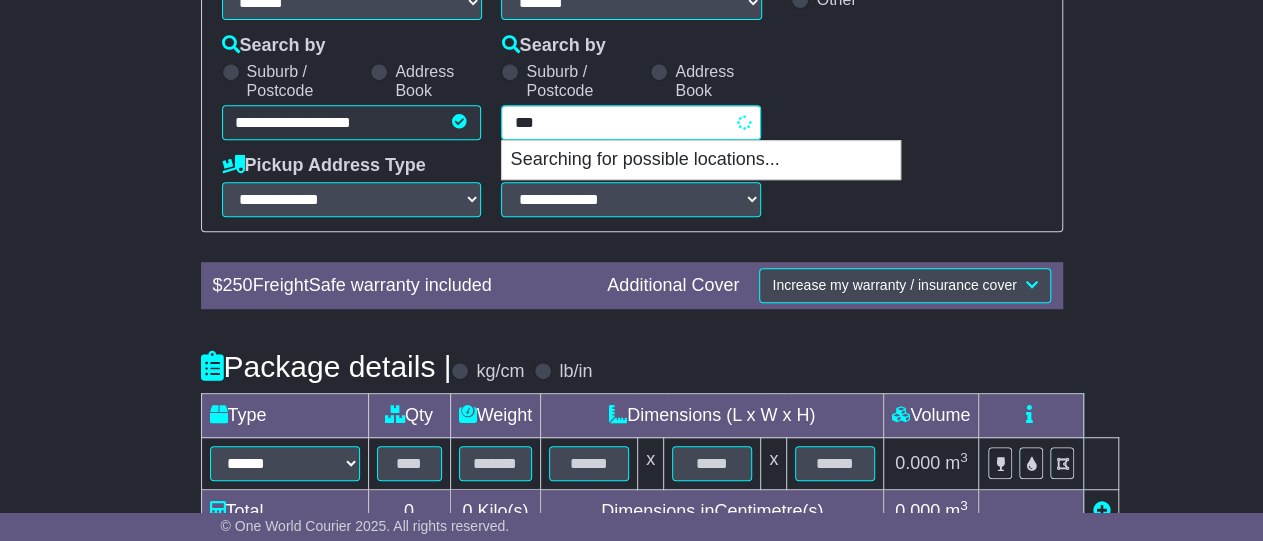 type on "****" 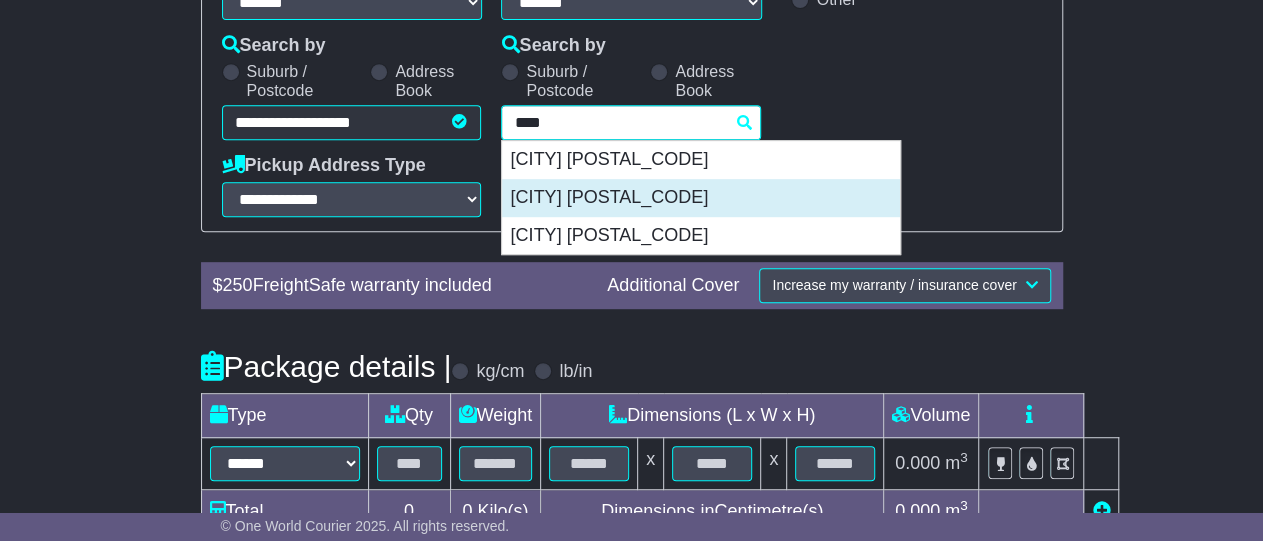 click on "LINDFIELD 2070" at bounding box center (701, 198) 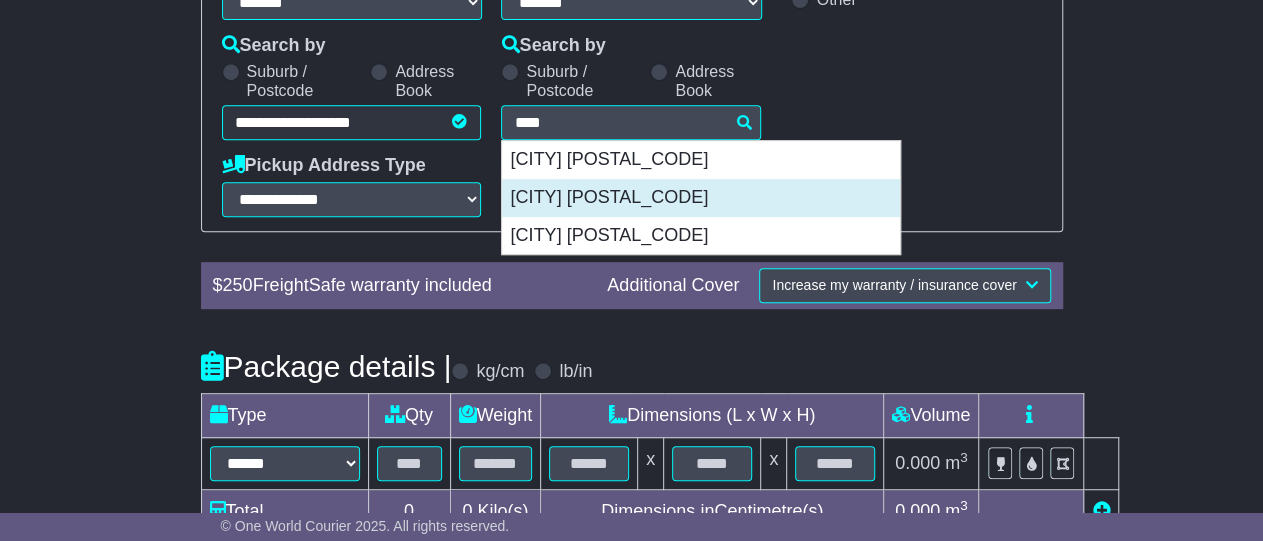 type on "**********" 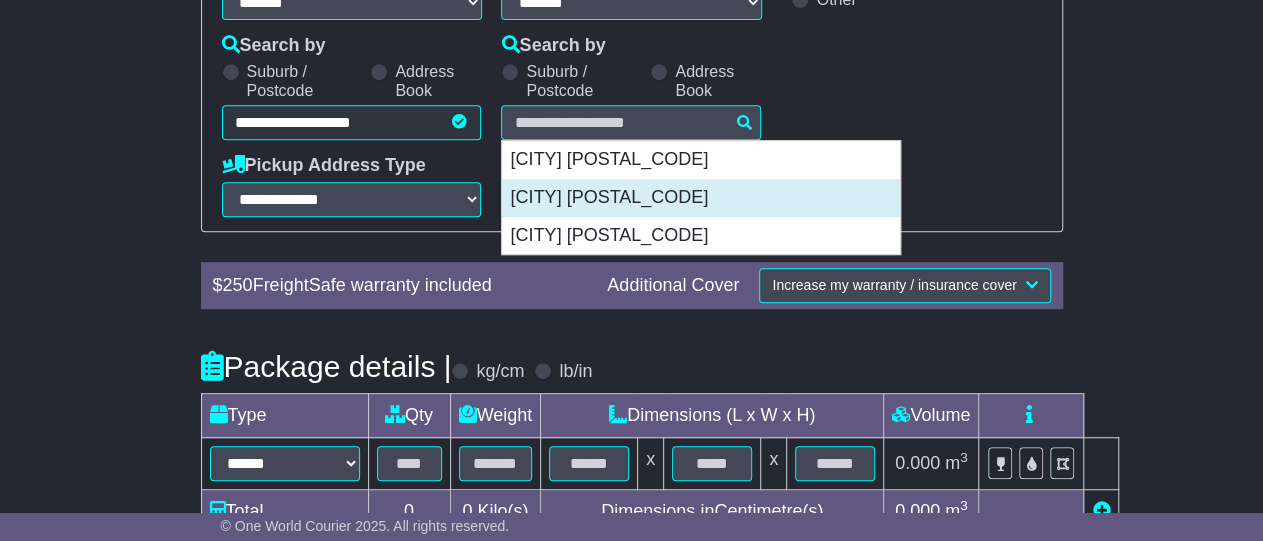 type on "**********" 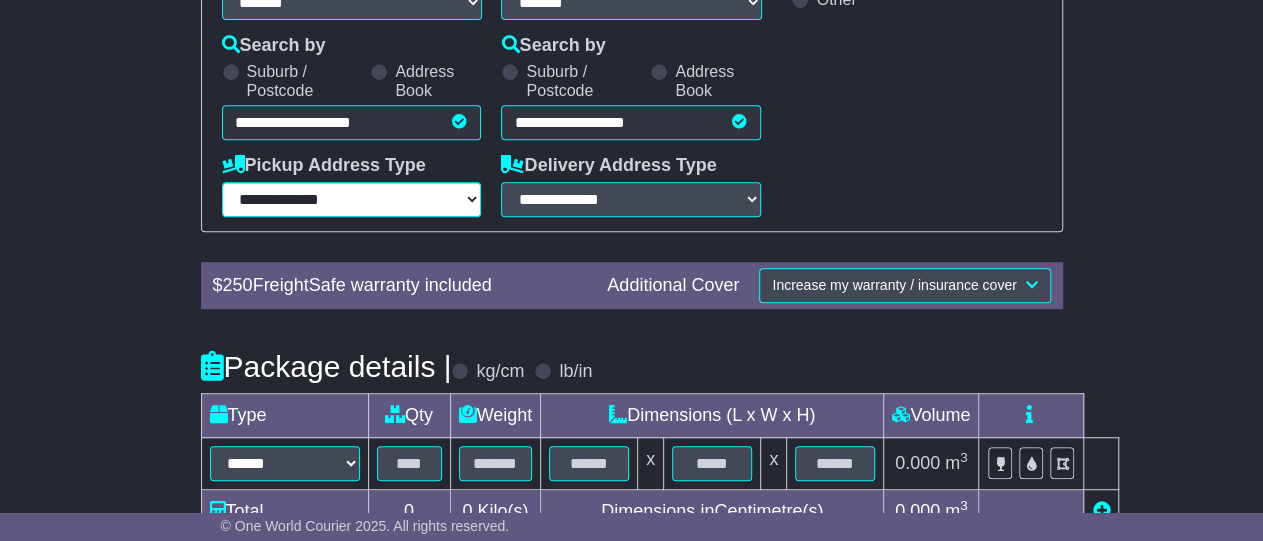 click on "**********" at bounding box center [352, 199] 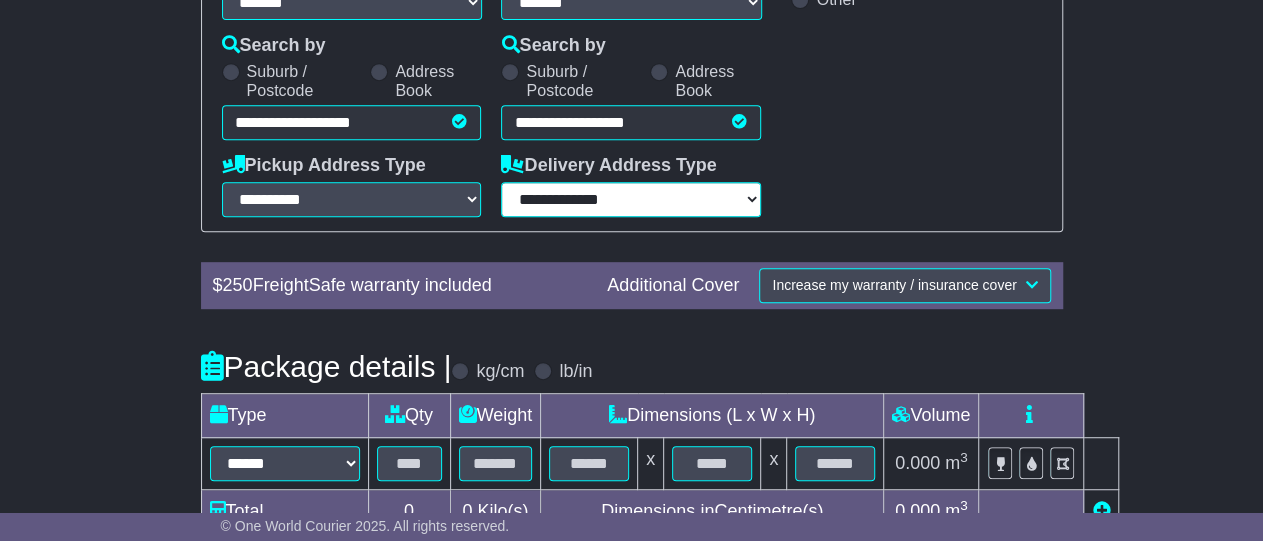 click on "**********" at bounding box center [631, 199] 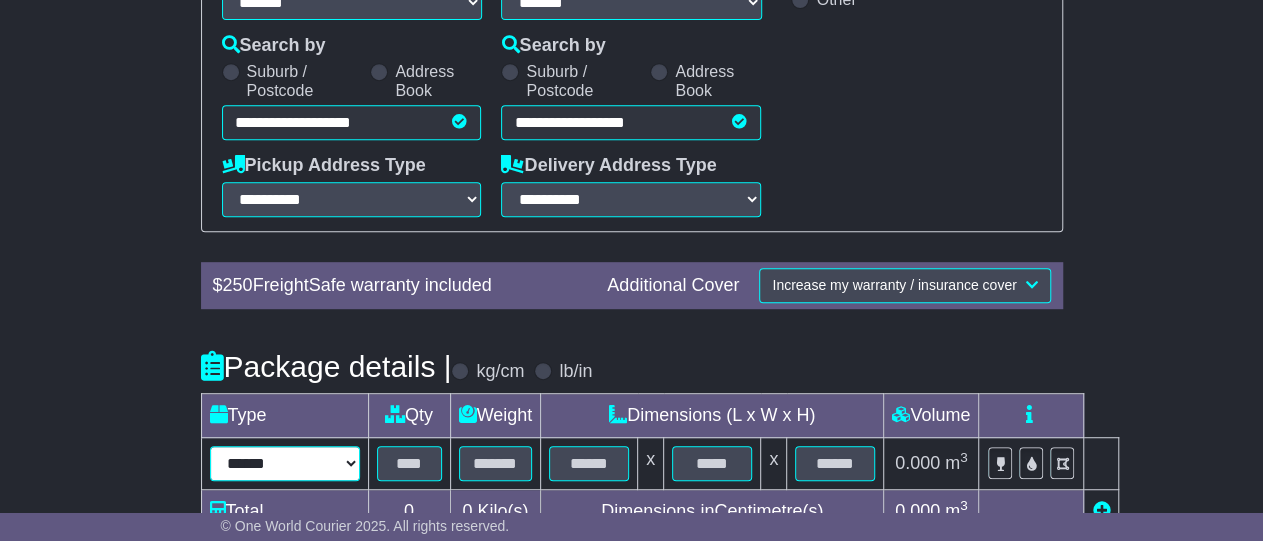 click on "****** ****** *** ******** ***** **** **** ****** *** ******* ******* *********" at bounding box center (285, 463) 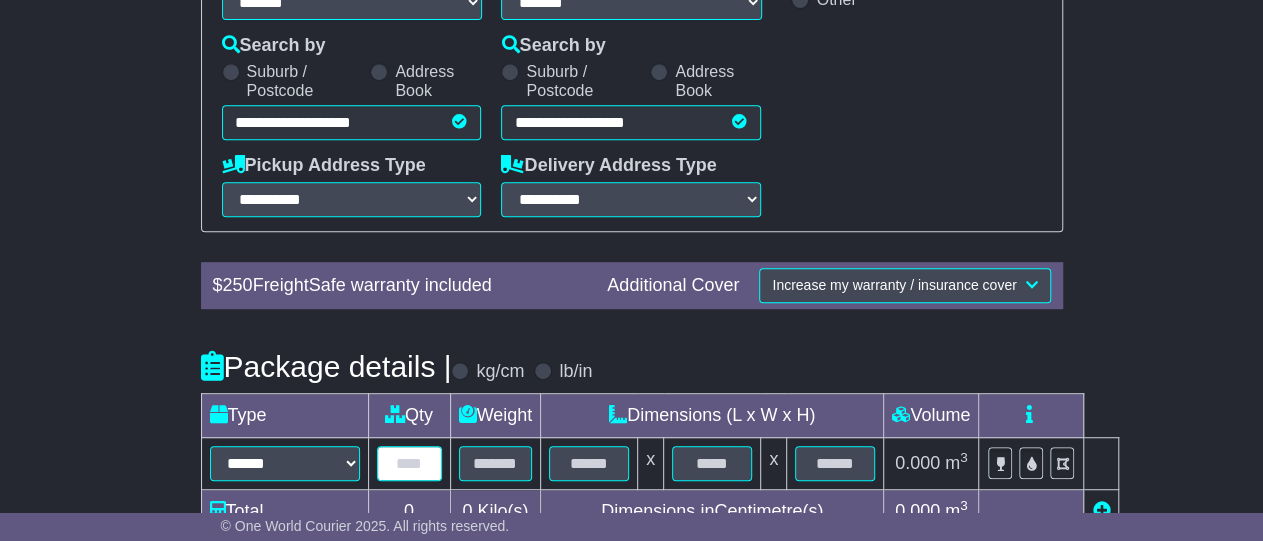 click at bounding box center [409, 463] 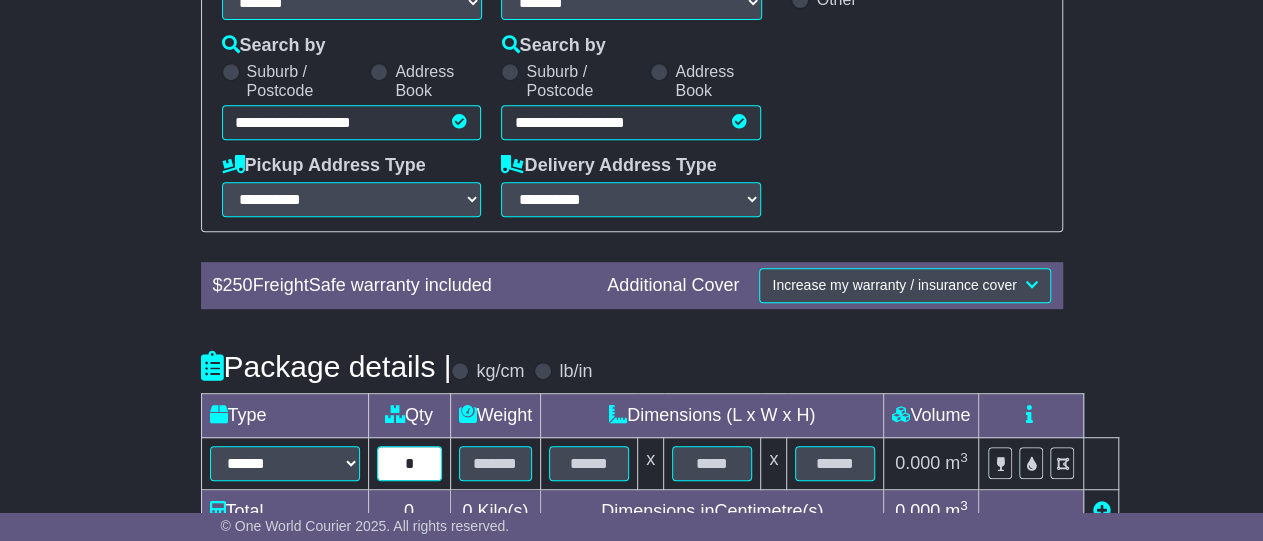 type on "*" 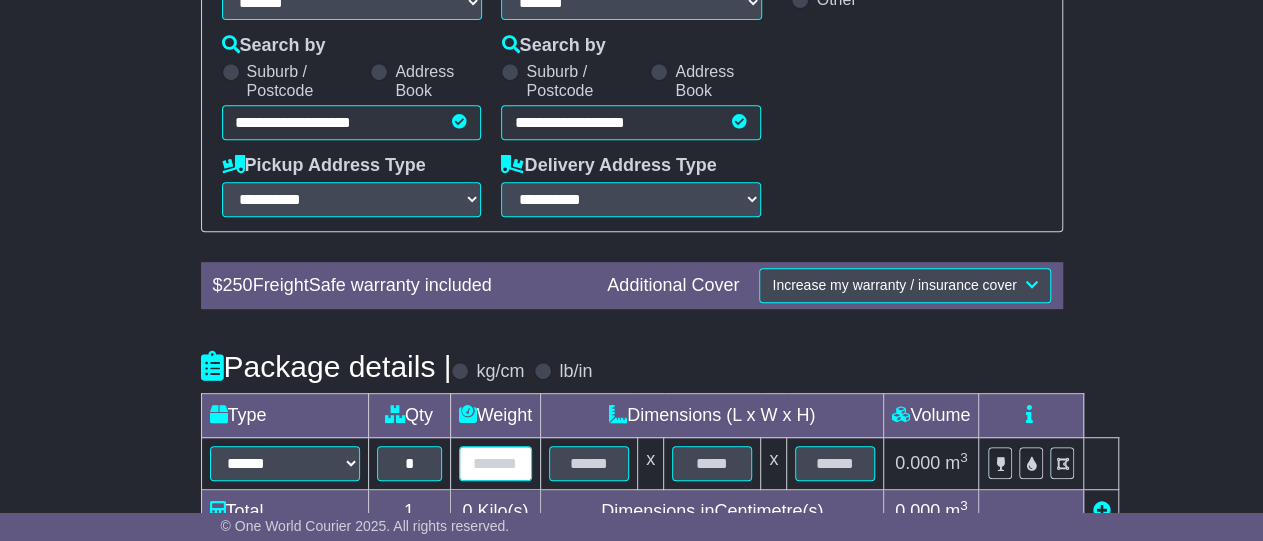 click at bounding box center [496, 463] 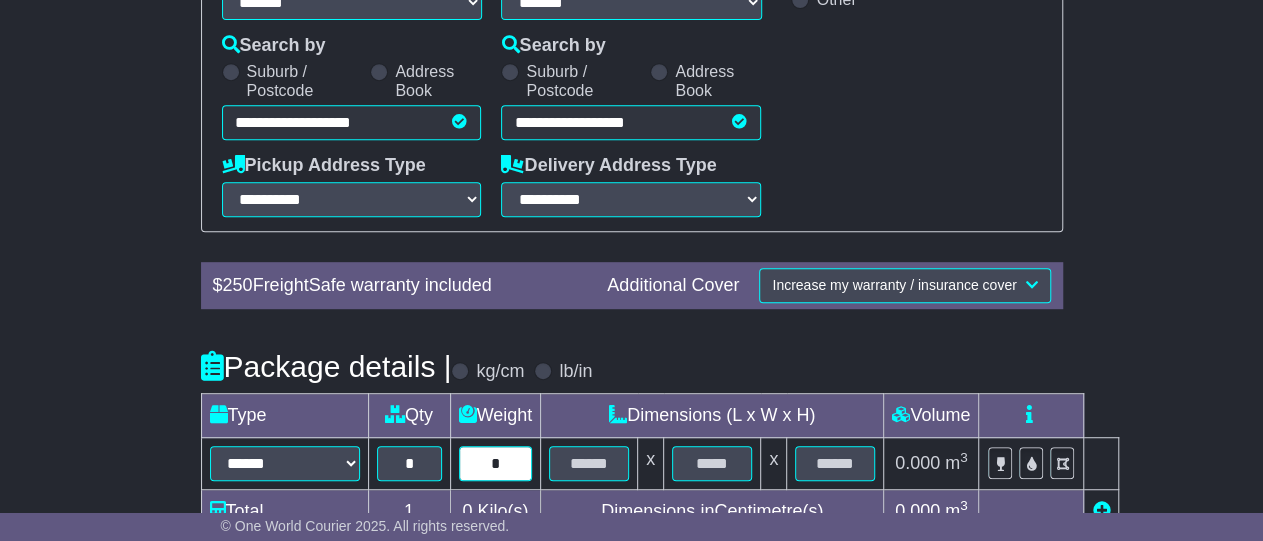 type on "*" 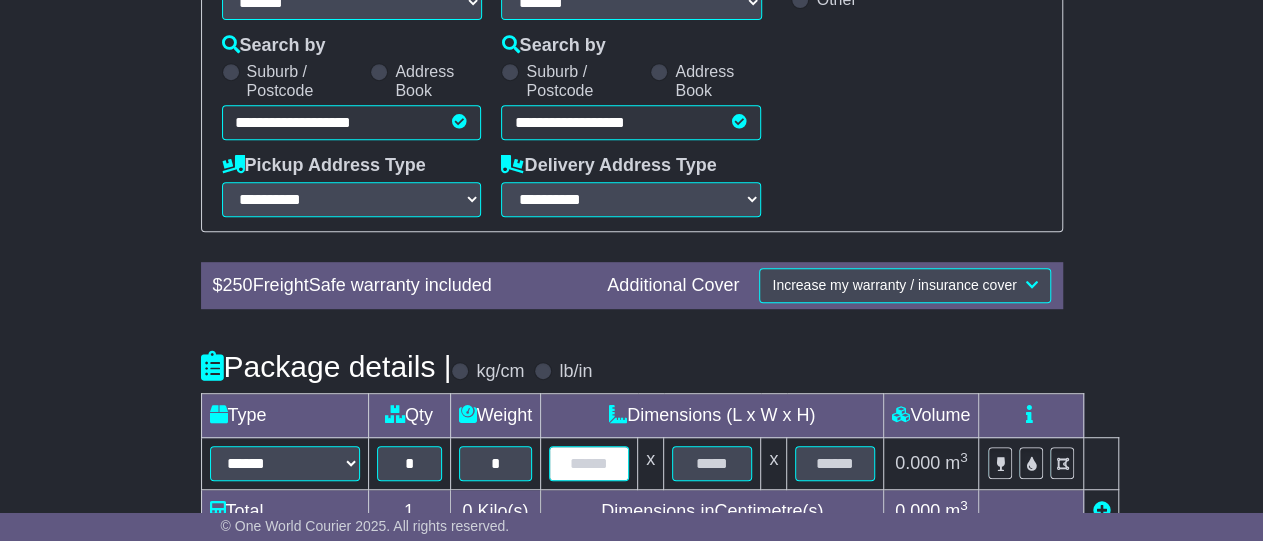 click at bounding box center (589, 463) 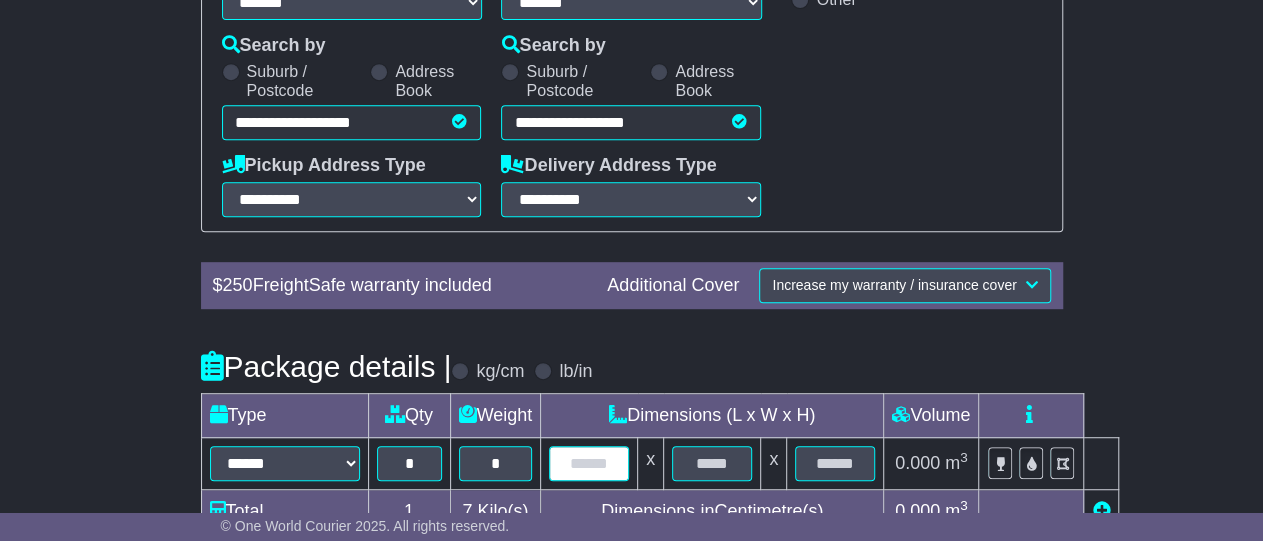 type on "*" 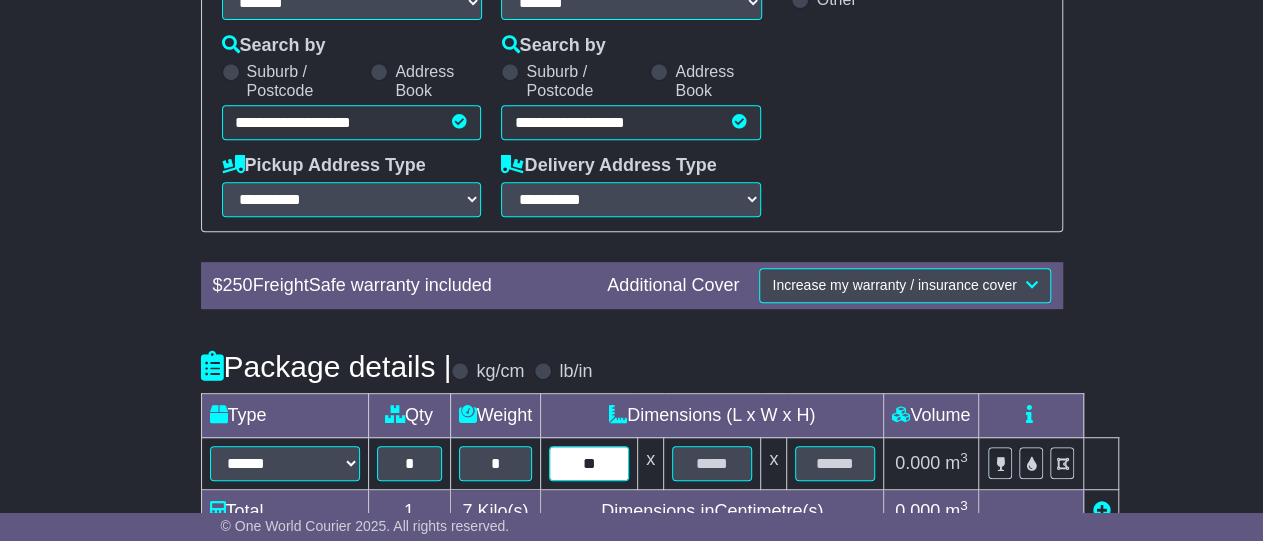 type on "**" 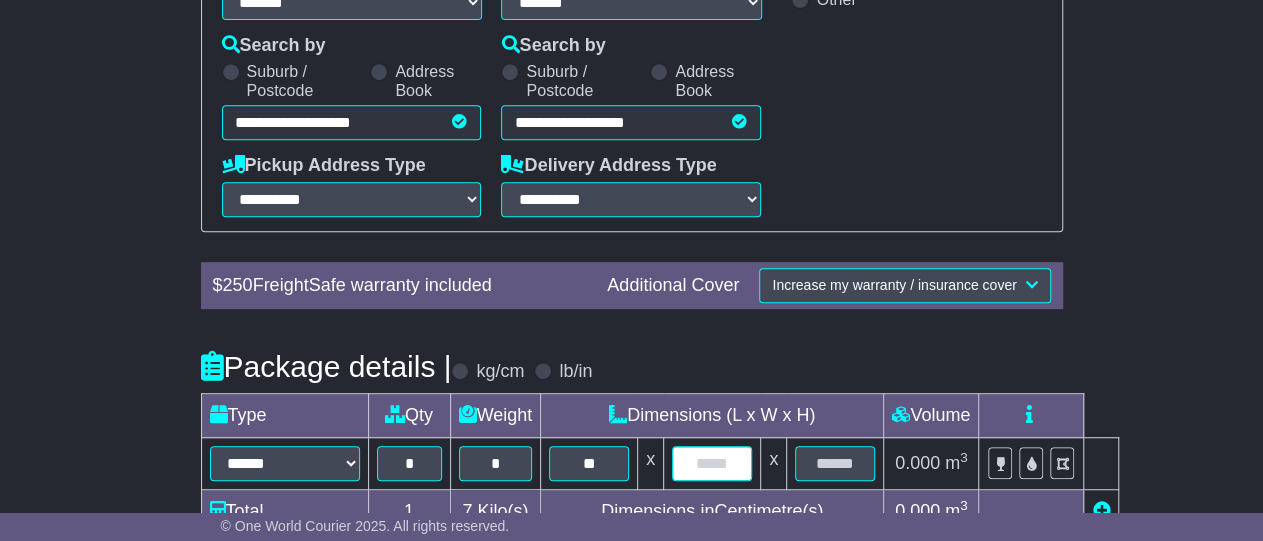 click at bounding box center (712, 463) 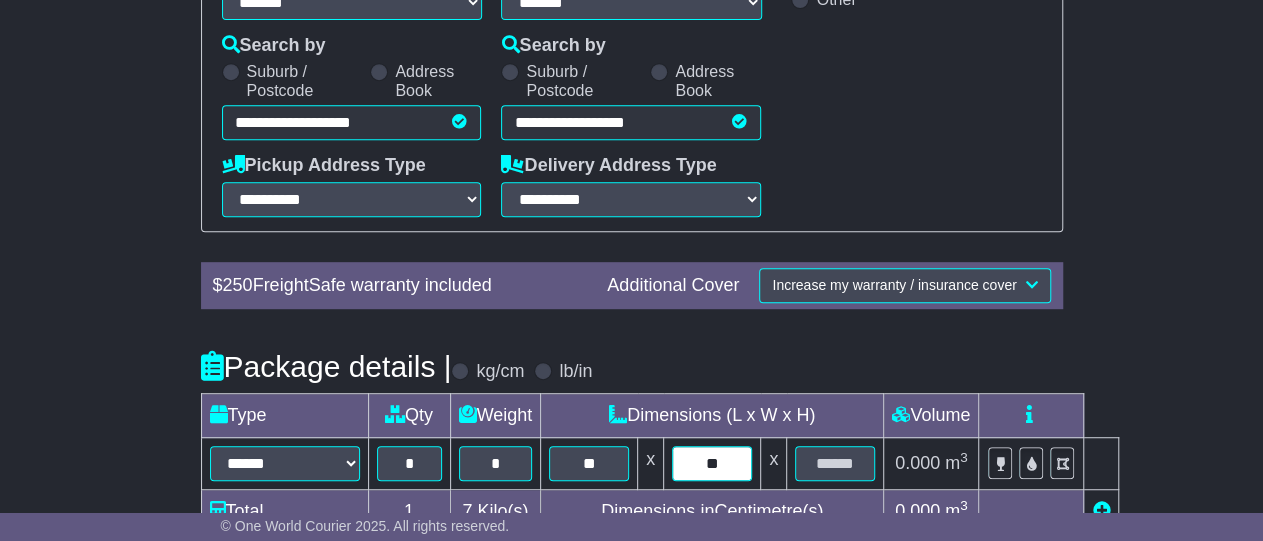 type on "**" 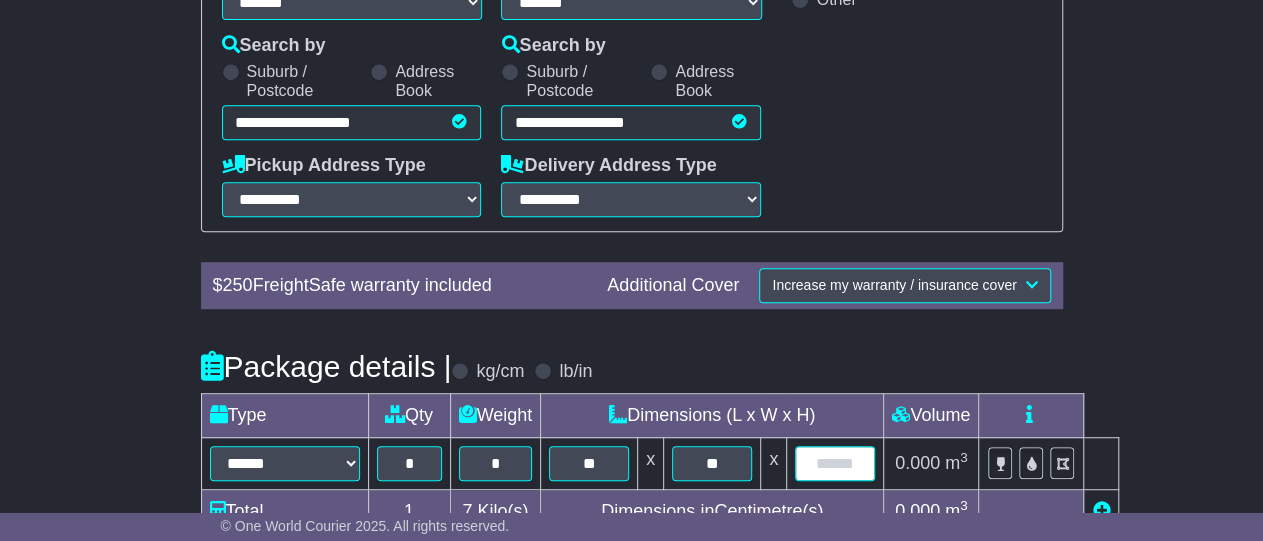 click at bounding box center (835, 463) 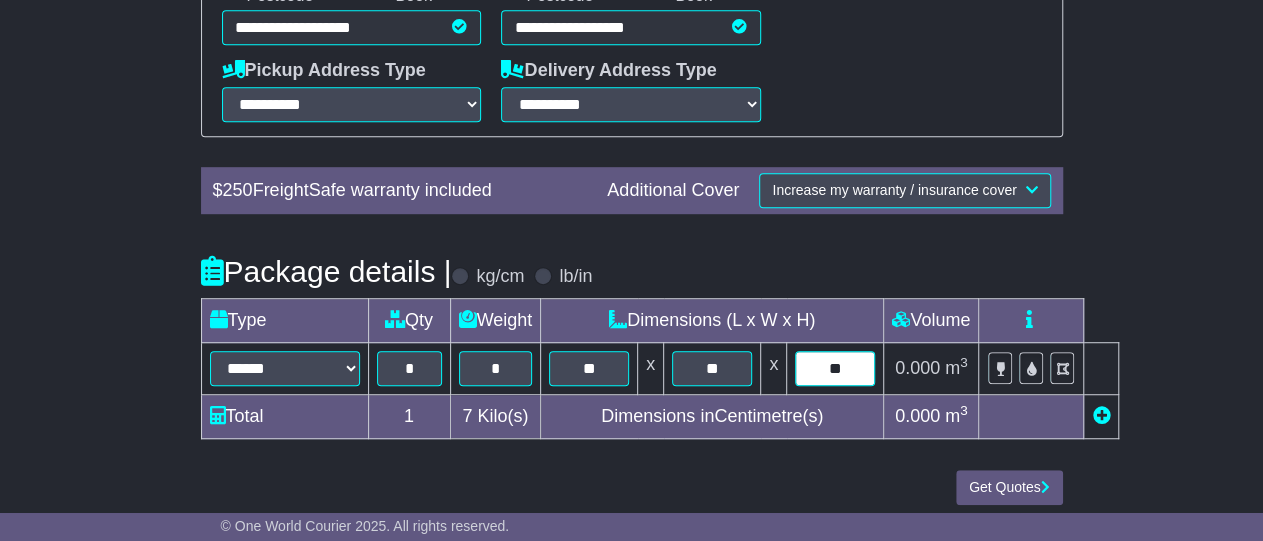 scroll, scrollTop: 520, scrollLeft: 0, axis: vertical 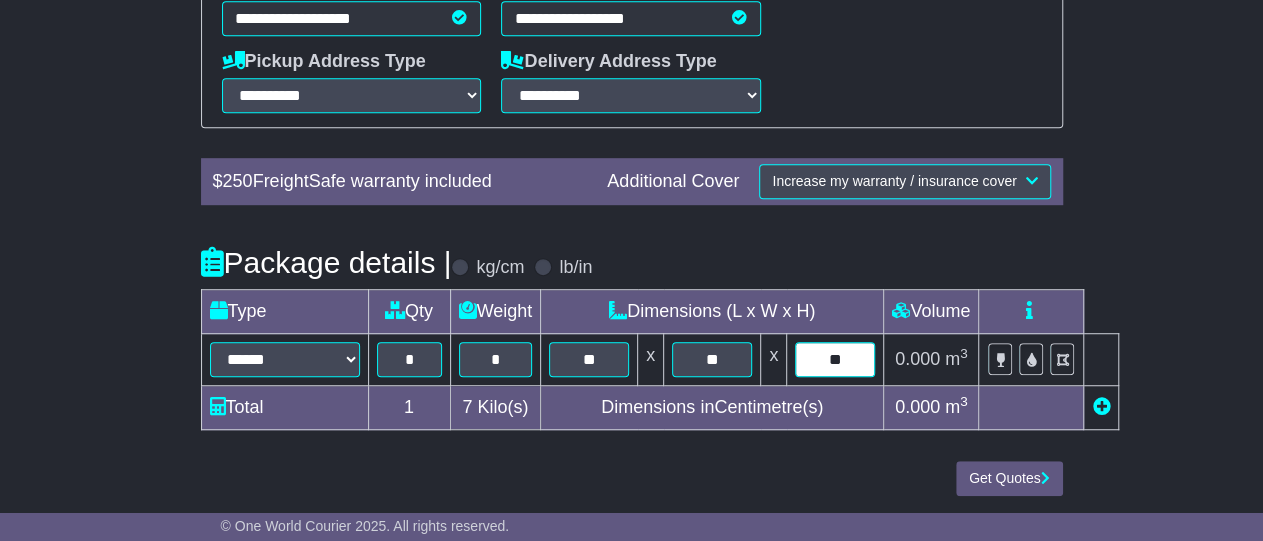 type on "**" 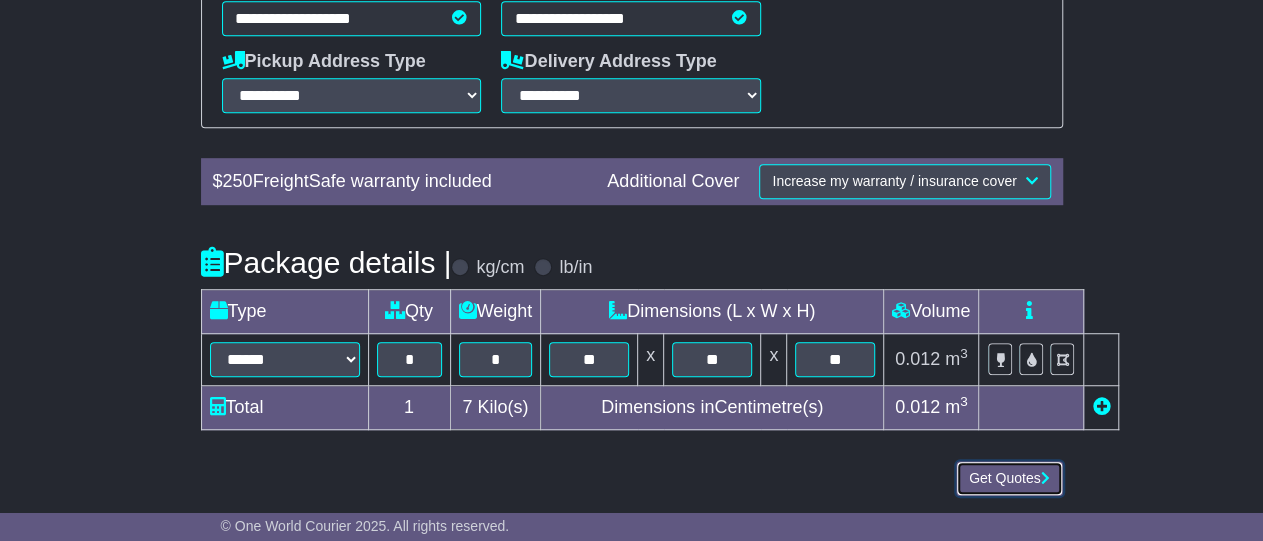 click on "Get Quotes" at bounding box center (1009, 478) 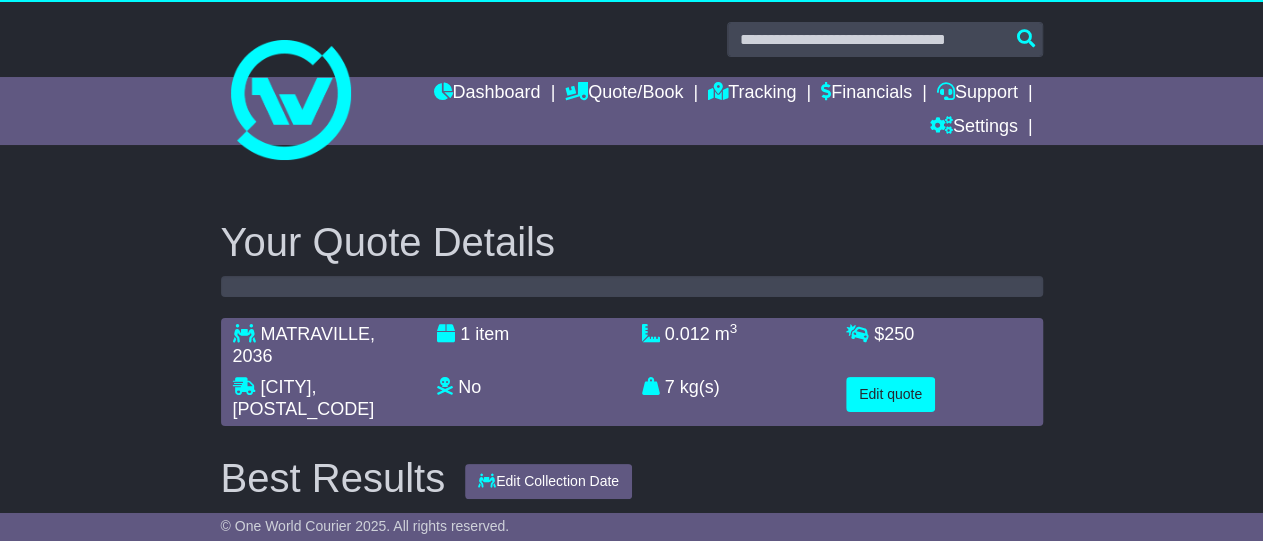 scroll, scrollTop: 0, scrollLeft: 0, axis: both 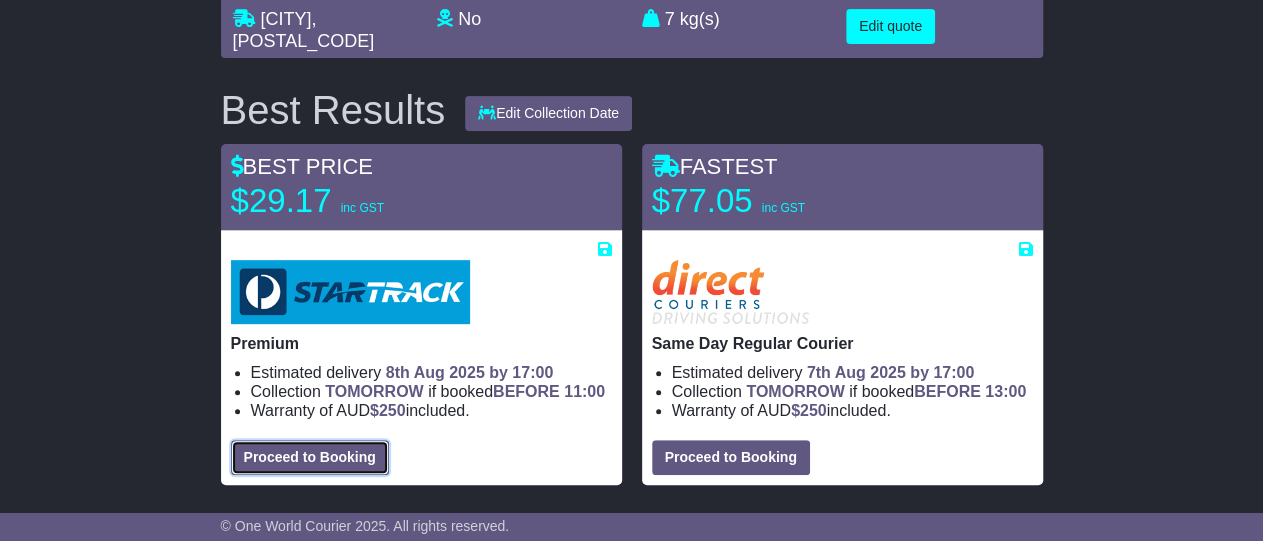 click on "Proceed to Booking" at bounding box center [310, 457] 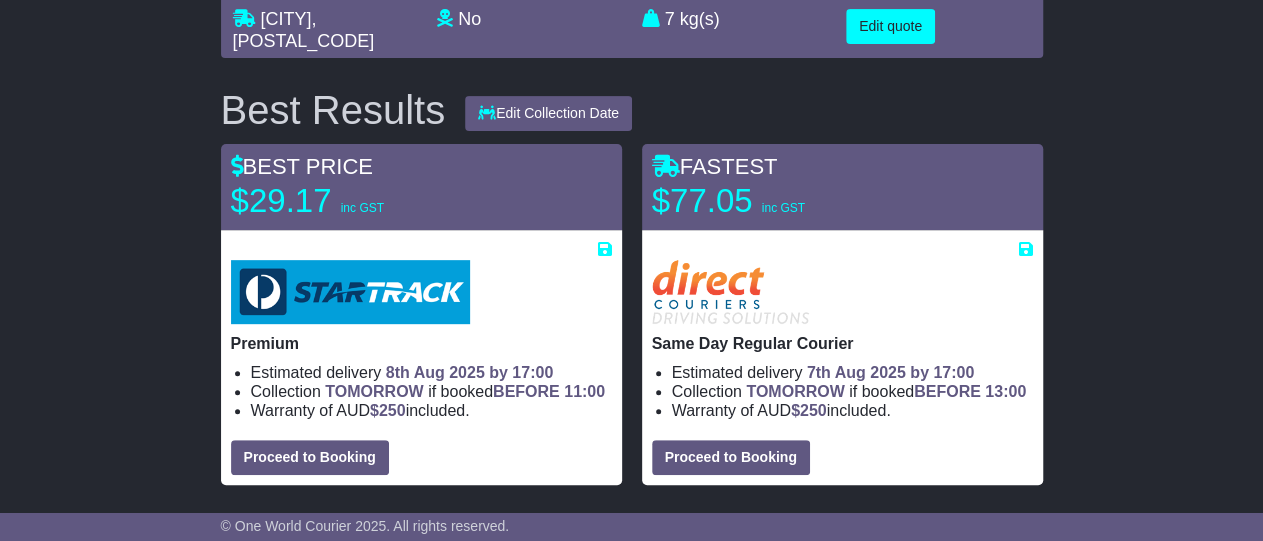 select on "***" 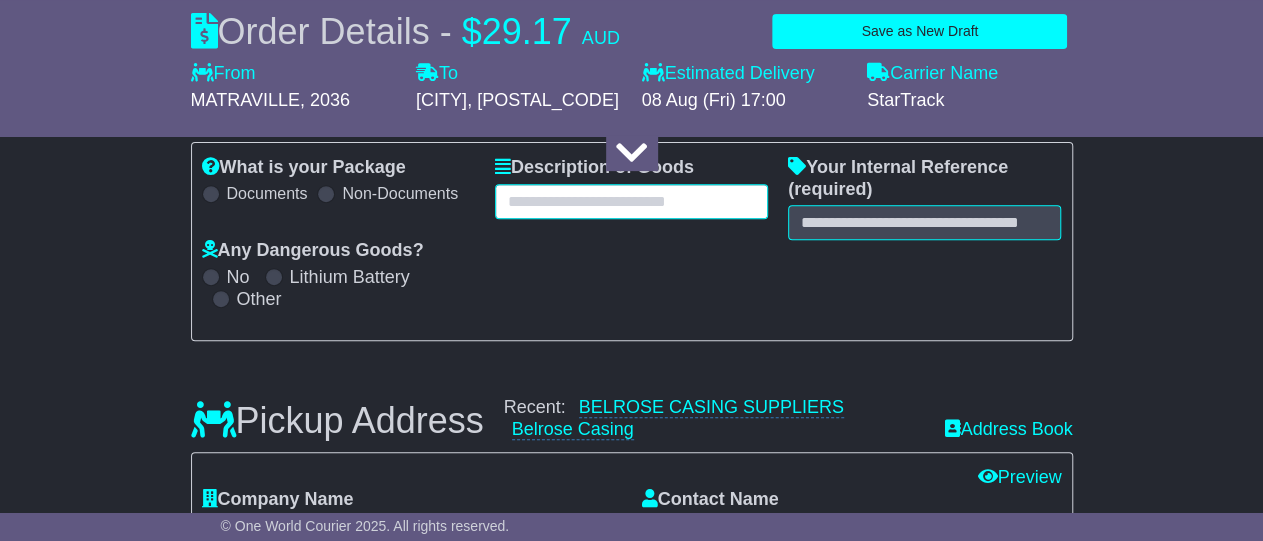 click at bounding box center (631, 201) 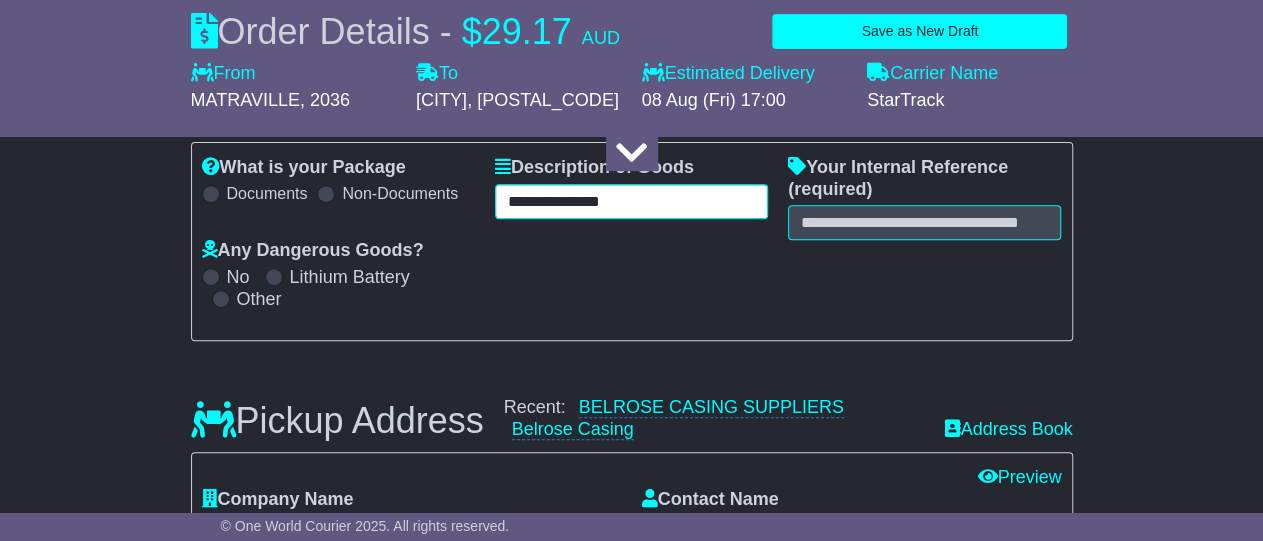 type on "**********" 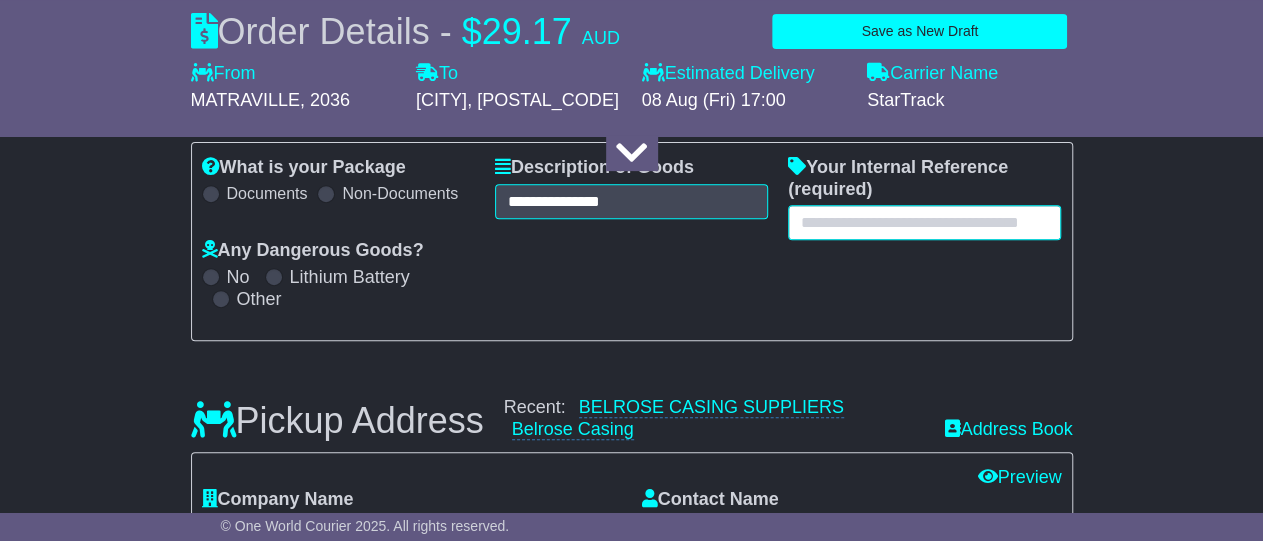 click at bounding box center (924, 222) 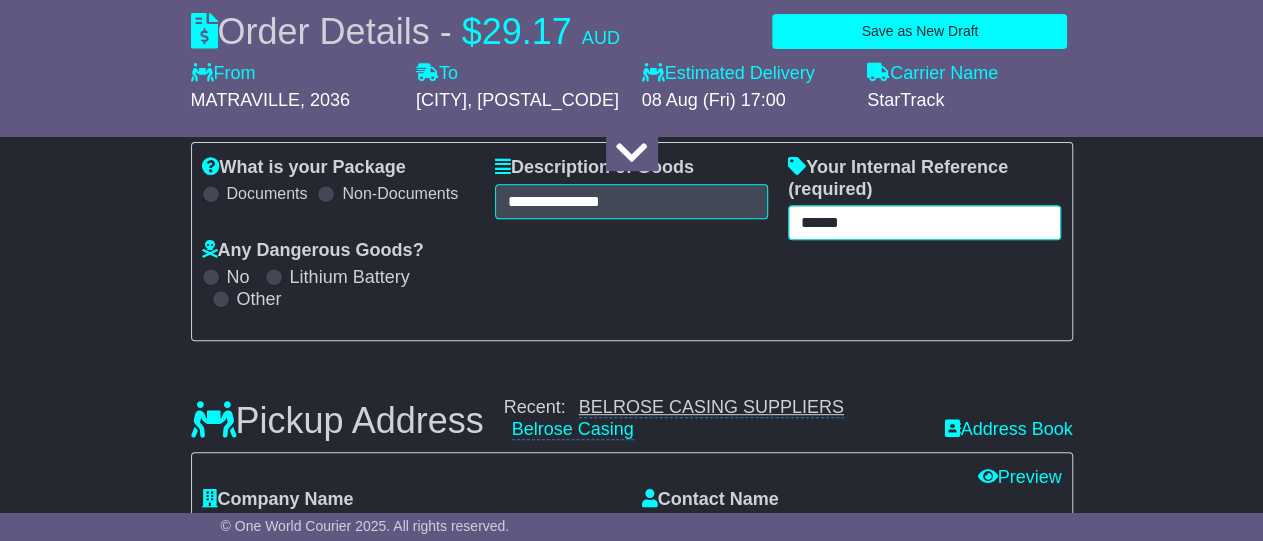 type on "******" 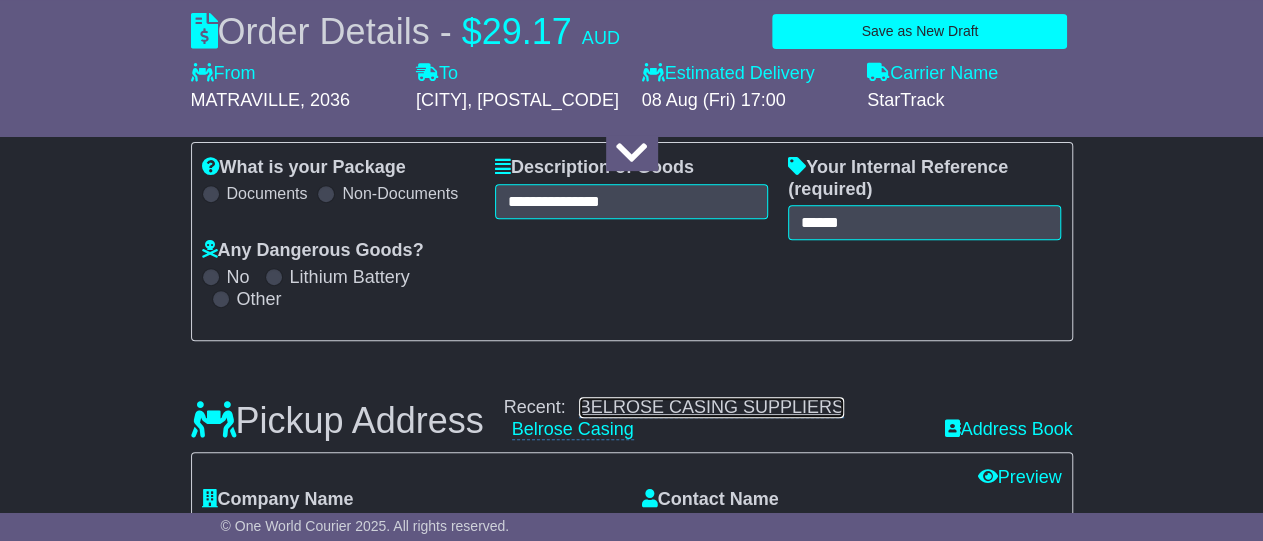 click on "BELROSE CASING SUPPLIERS" at bounding box center (711, 407) 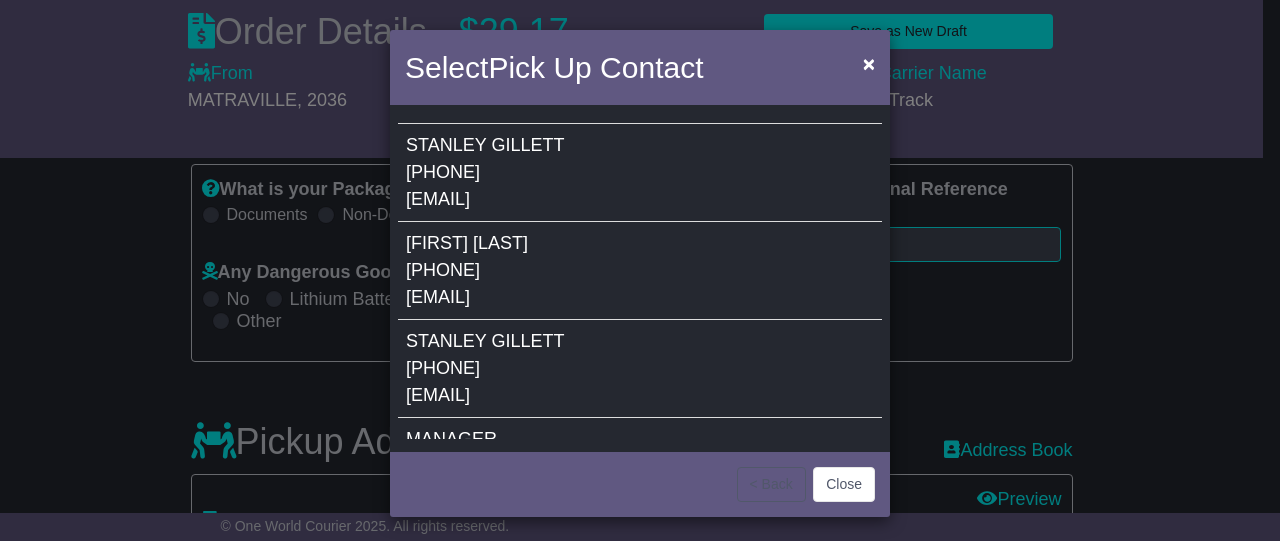 click on "STANLEY" at bounding box center (446, 145) 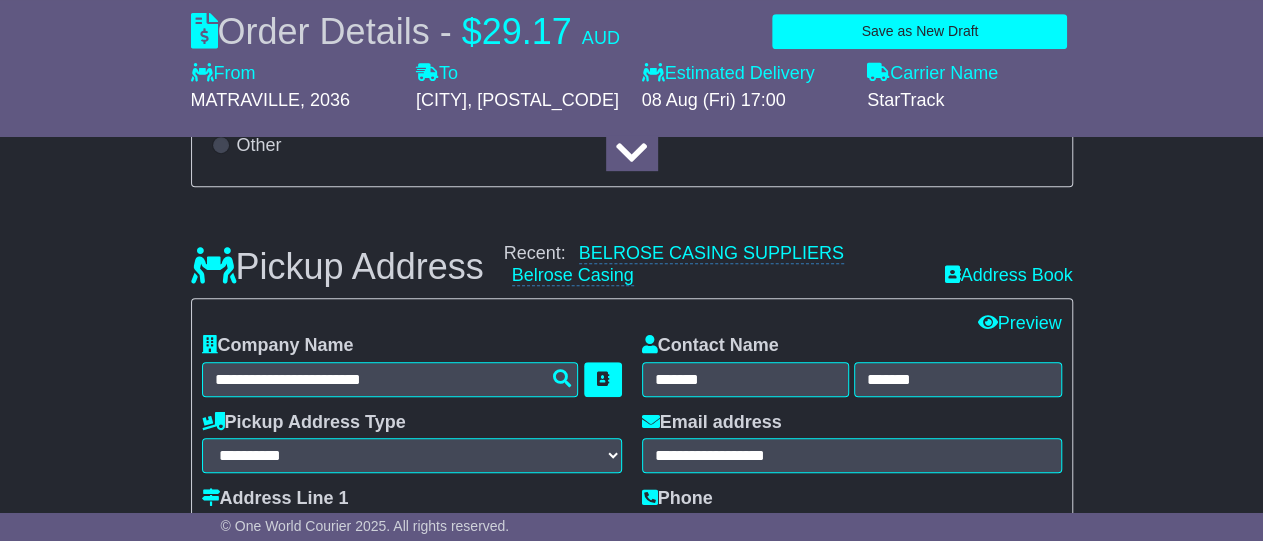 scroll, scrollTop: 502, scrollLeft: 0, axis: vertical 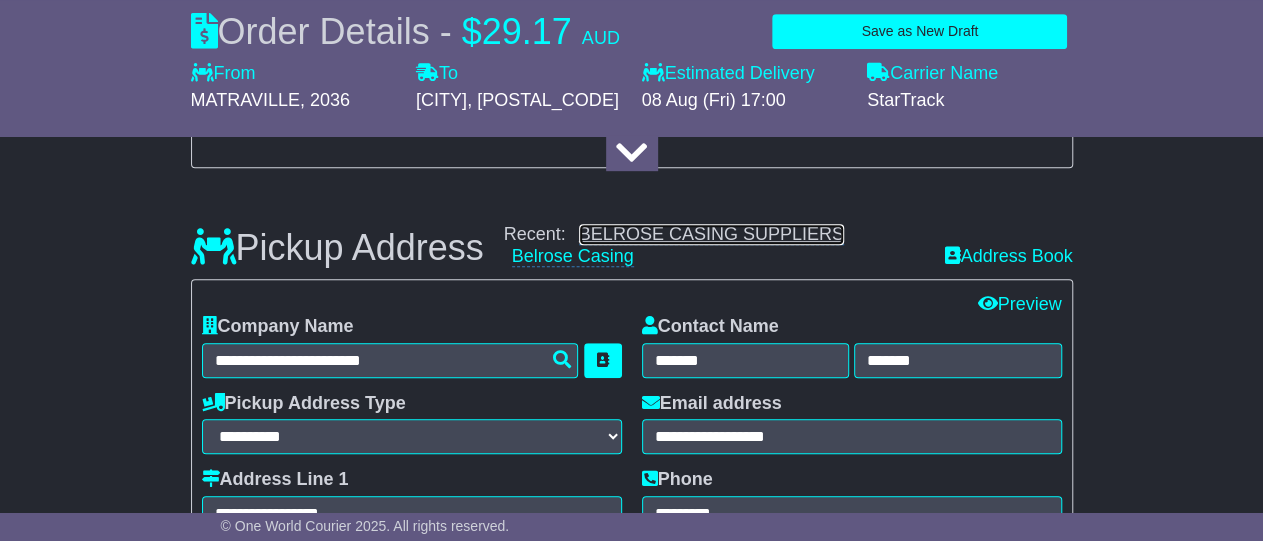 click on "BELROSE CASING SUPPLIERS" at bounding box center (711, 234) 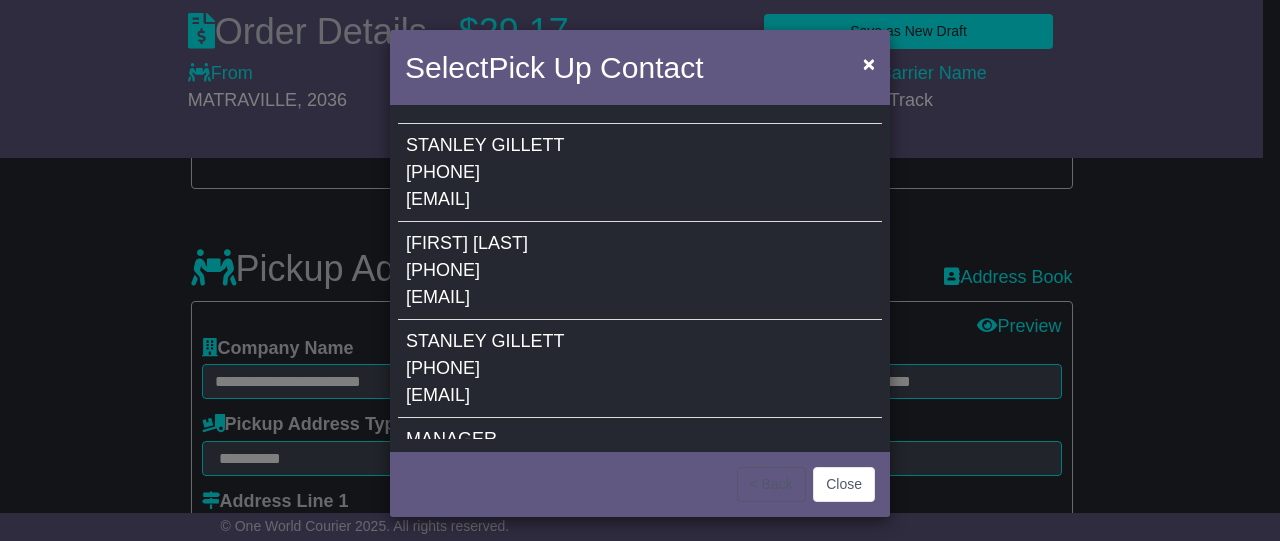 click on "GILLETT" at bounding box center (527, 145) 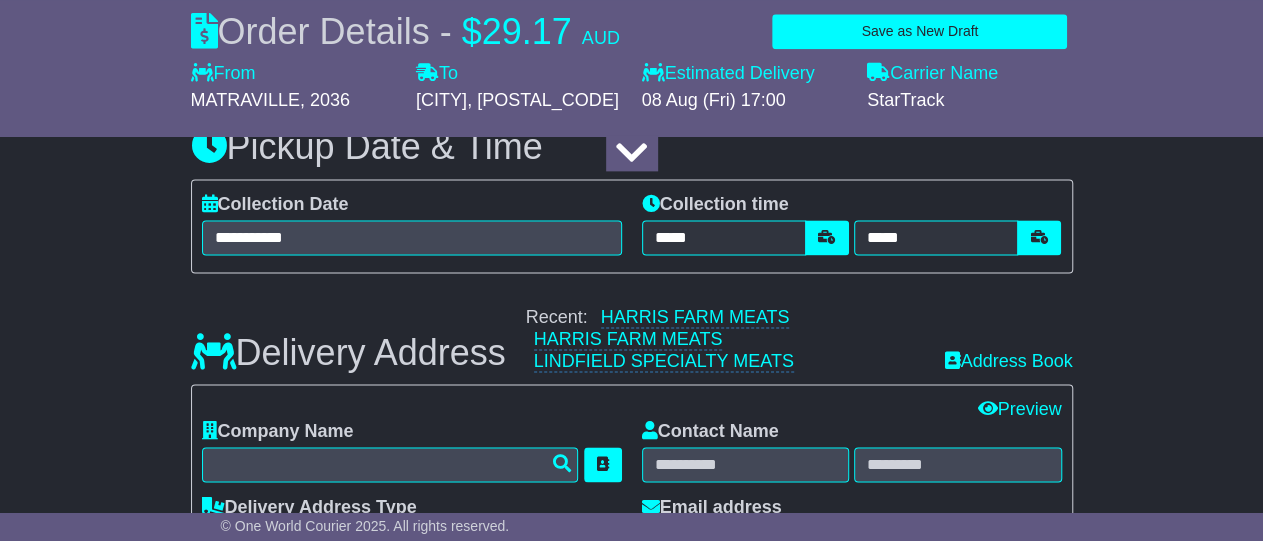 scroll, scrollTop: 1248, scrollLeft: 0, axis: vertical 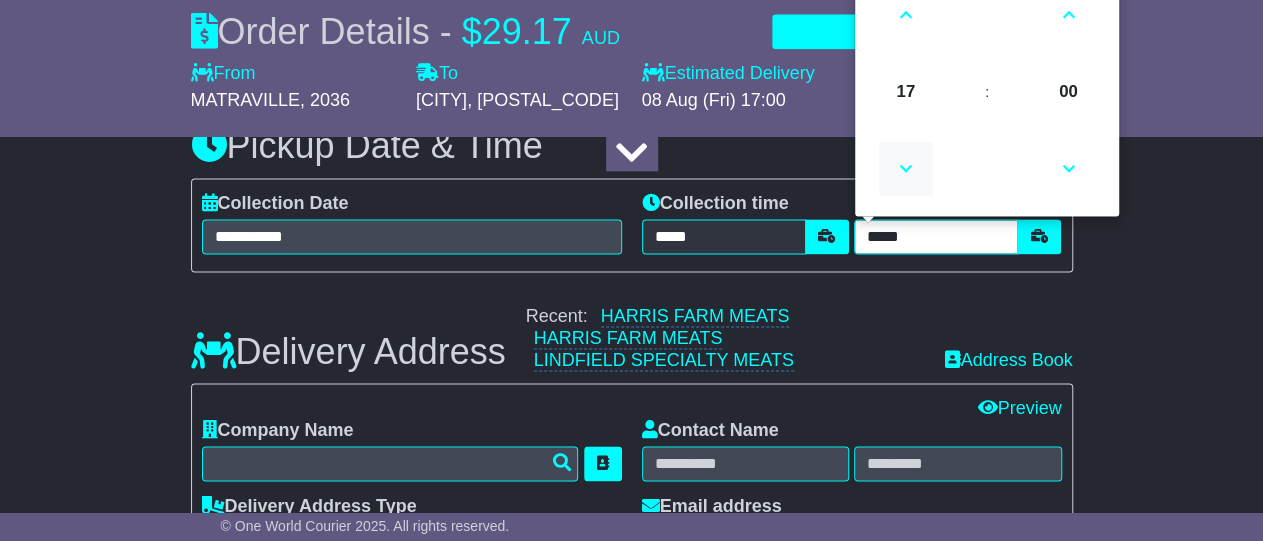 drag, startPoint x: 884, startPoint y: 236, endPoint x: 897, endPoint y: 196, distance: 42.059483 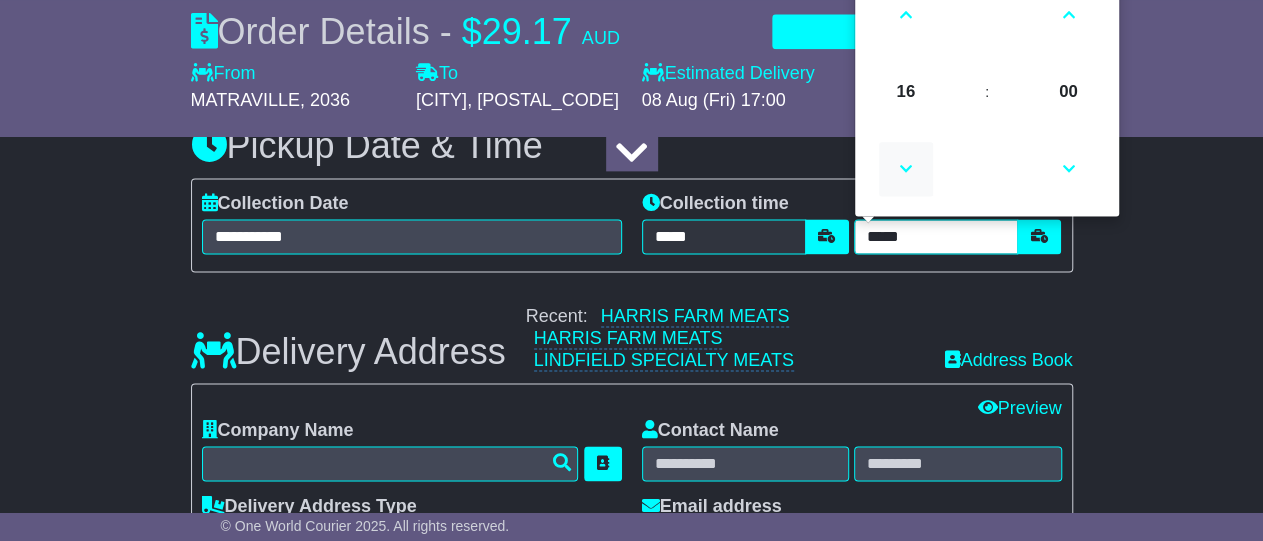 click at bounding box center [906, 169] 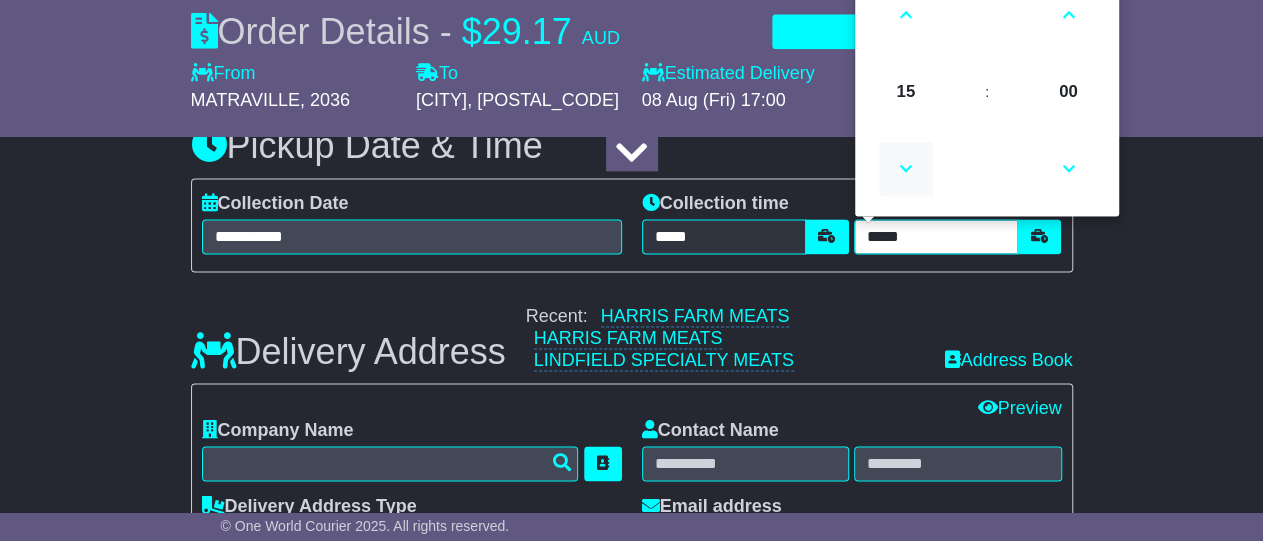 click at bounding box center [906, 169] 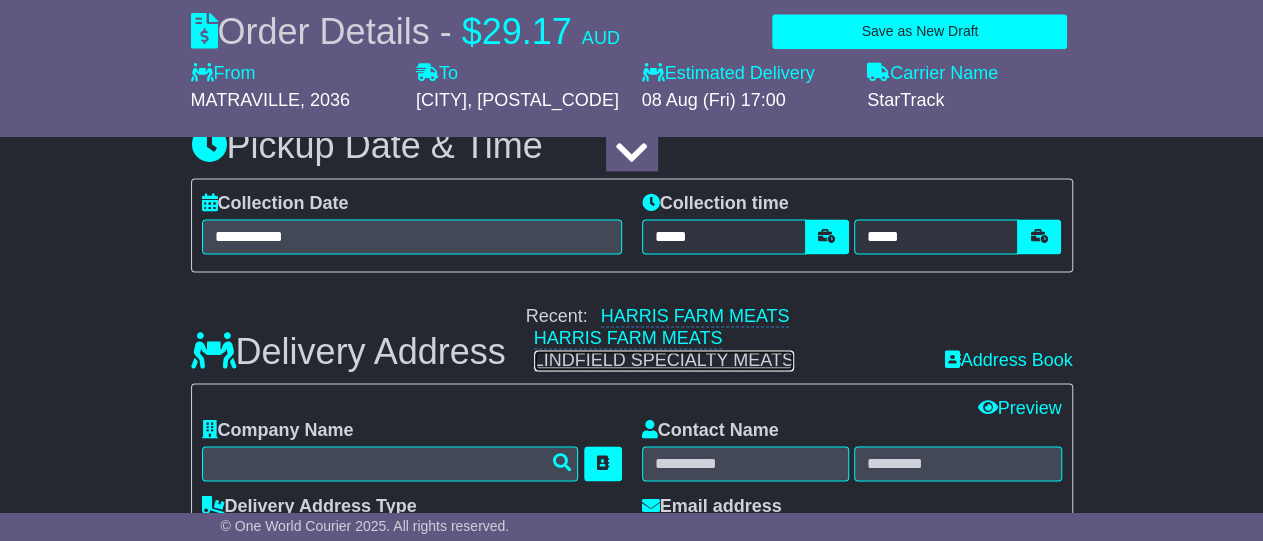 click on "LINDFIELD SPECIALTY MEATS" at bounding box center [664, 360] 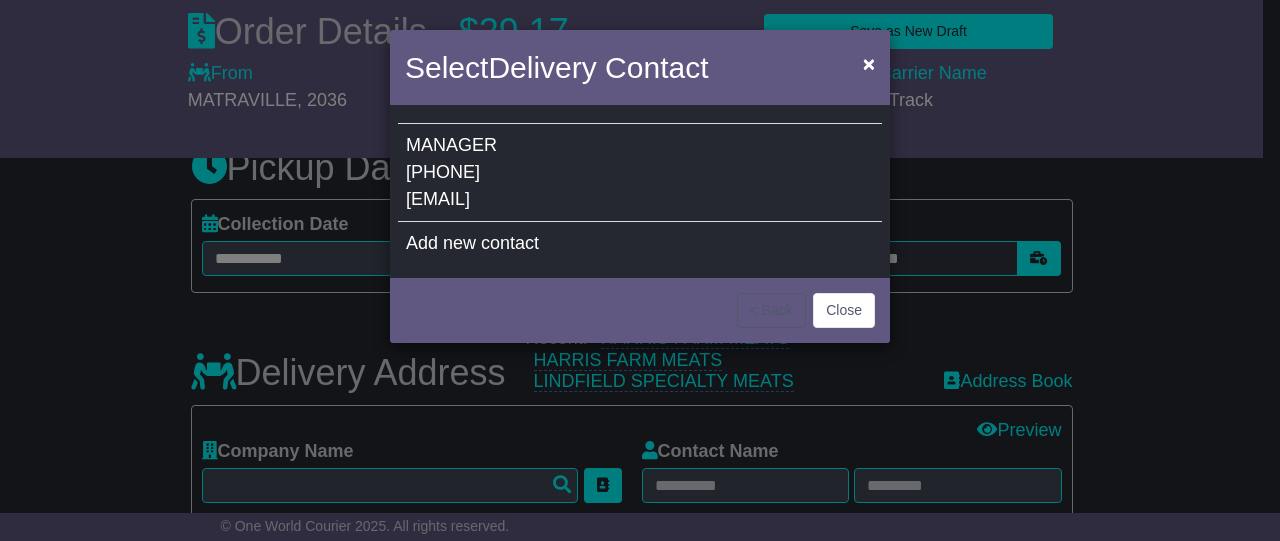 click on "MANAGER" at bounding box center [451, 145] 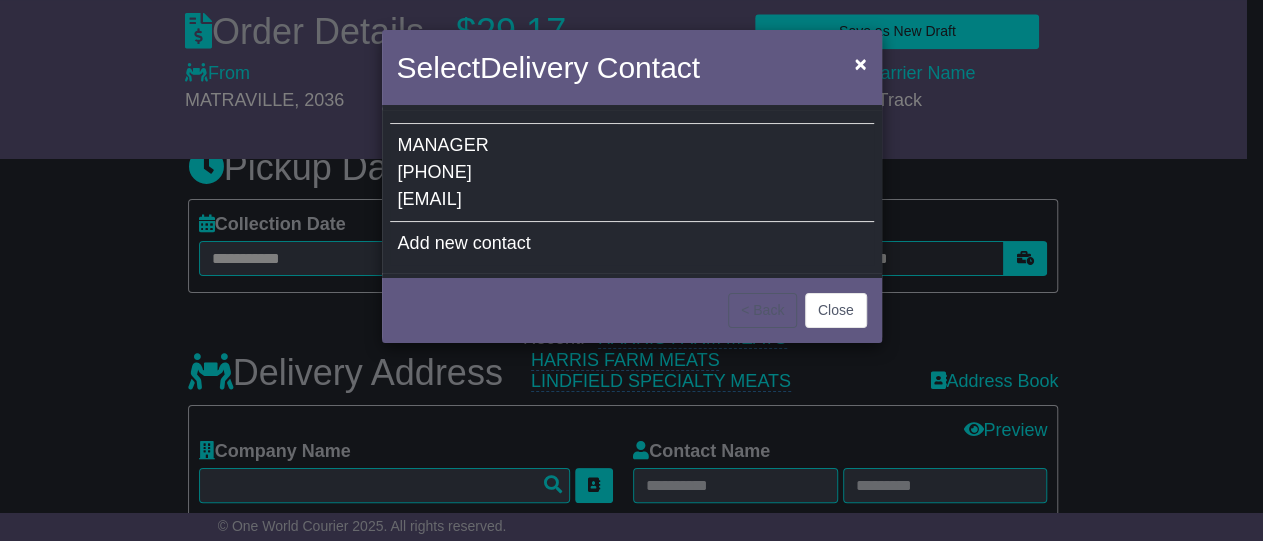 type on "**********" 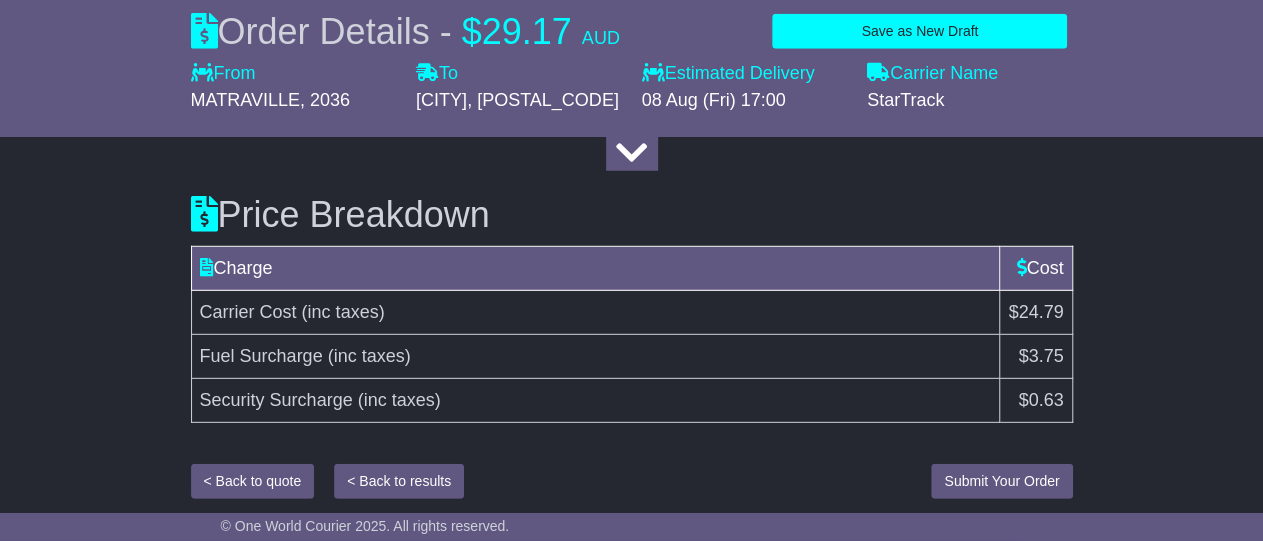 scroll, scrollTop: 2732, scrollLeft: 0, axis: vertical 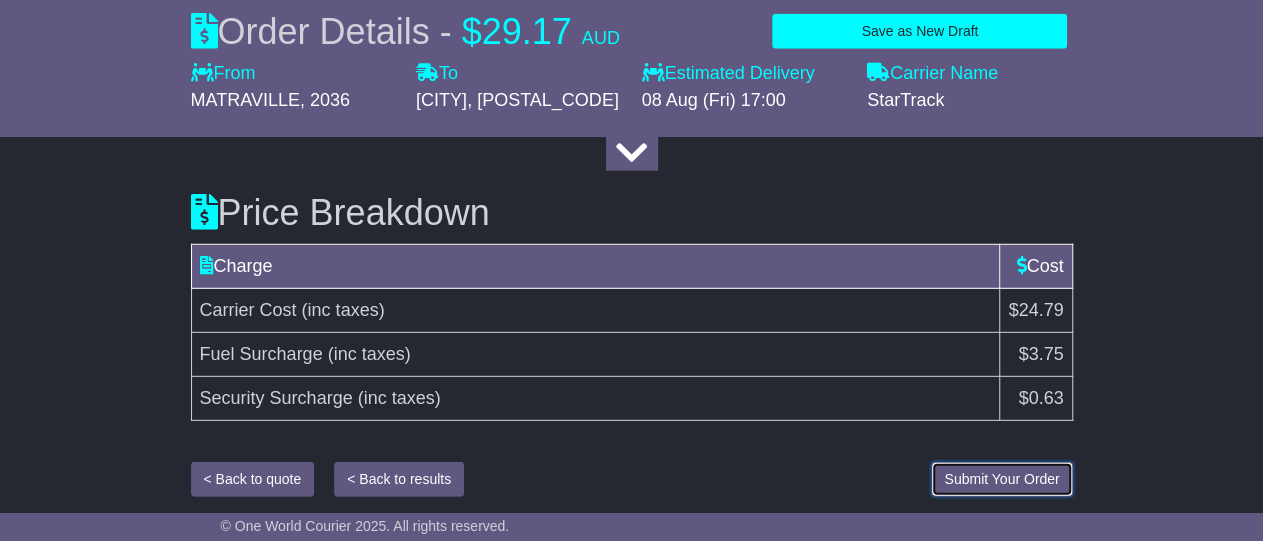 click on "Submit Your Order" at bounding box center (1001, 479) 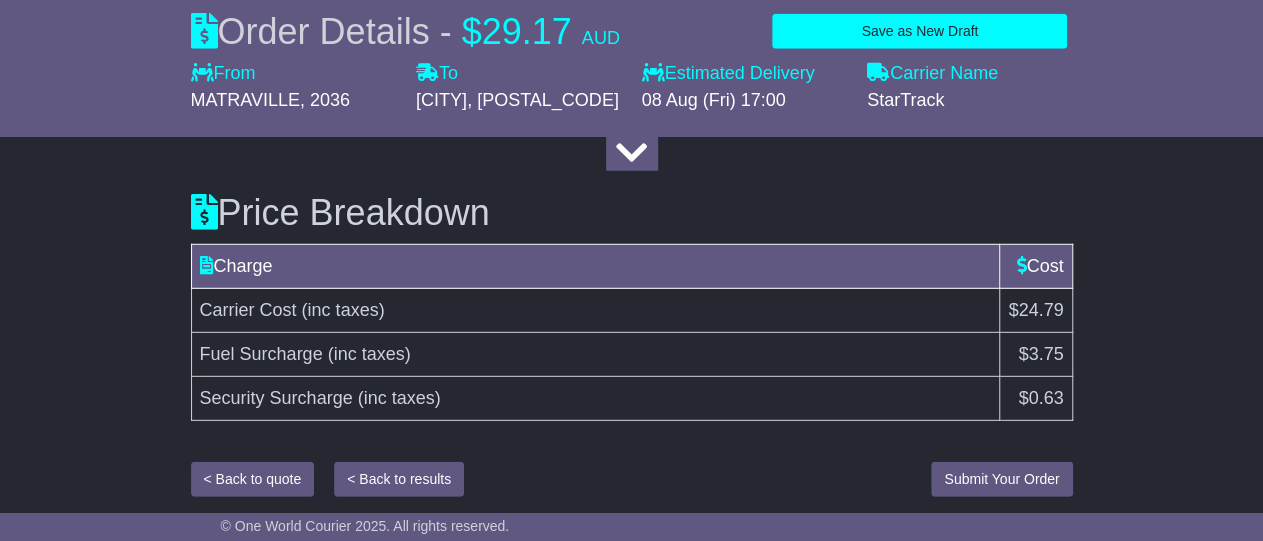 scroll, scrollTop: 2529, scrollLeft: 0, axis: vertical 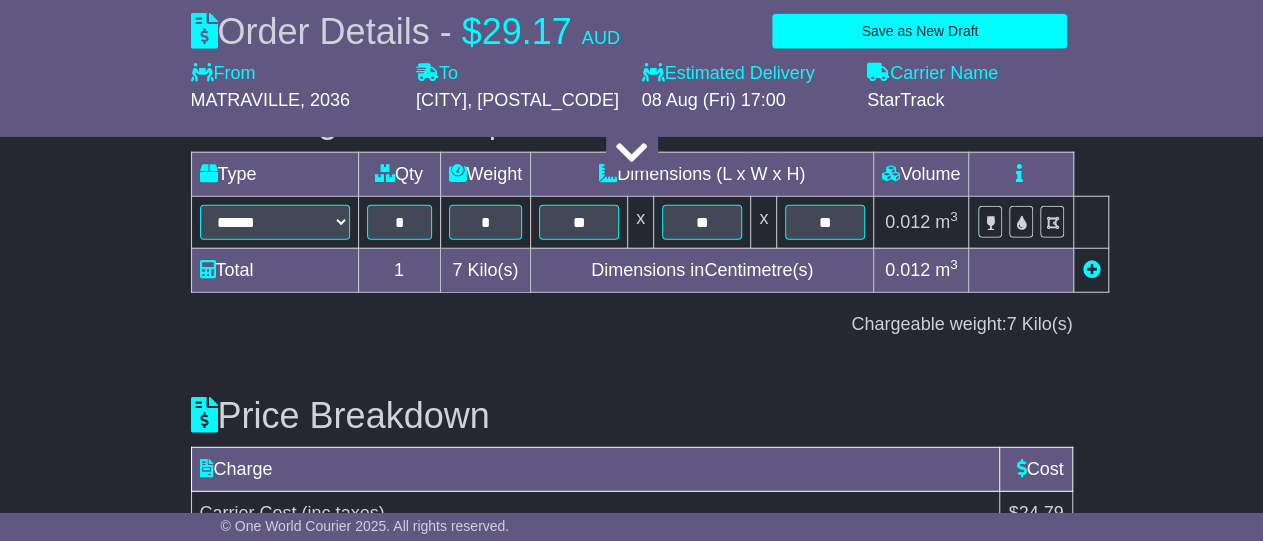 click on "© One World Courier 2025. All rights reserved." at bounding box center (631, 527) 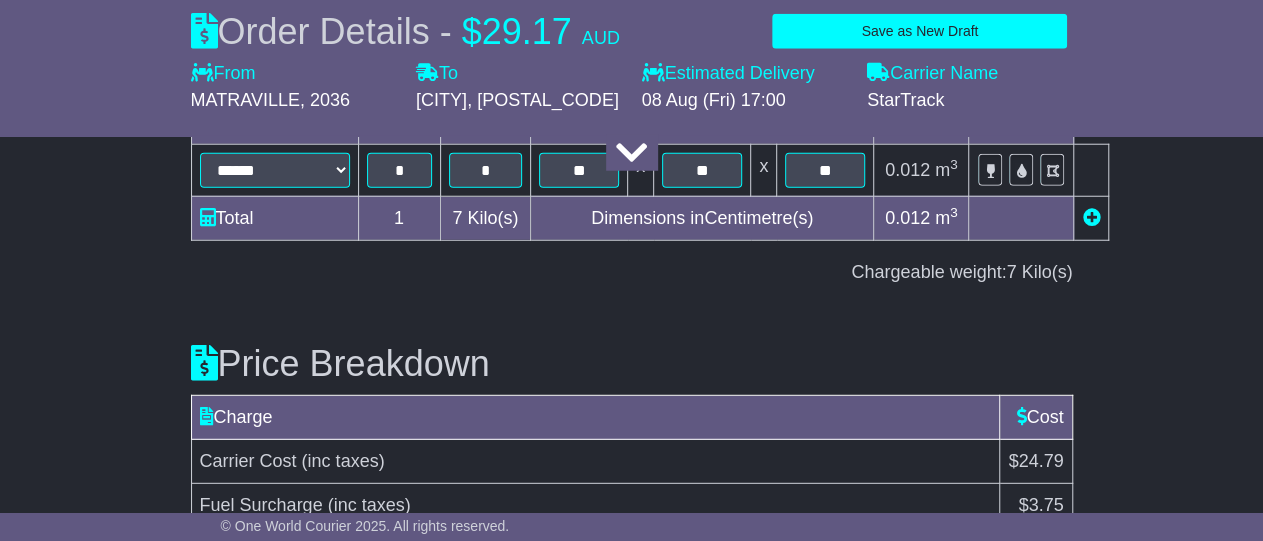 scroll, scrollTop: 2586, scrollLeft: 0, axis: vertical 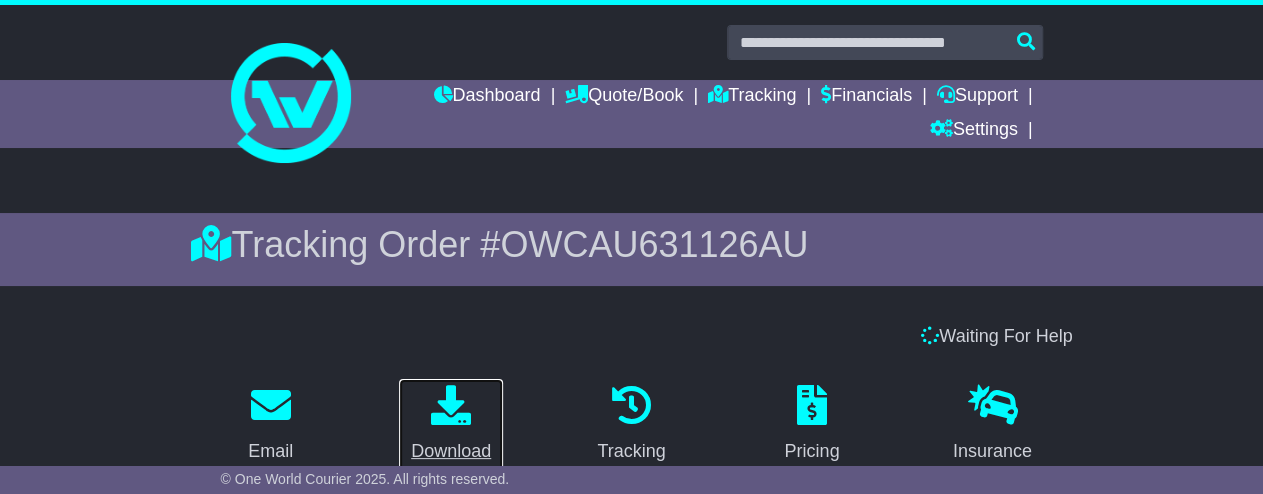 click at bounding box center (451, 405) 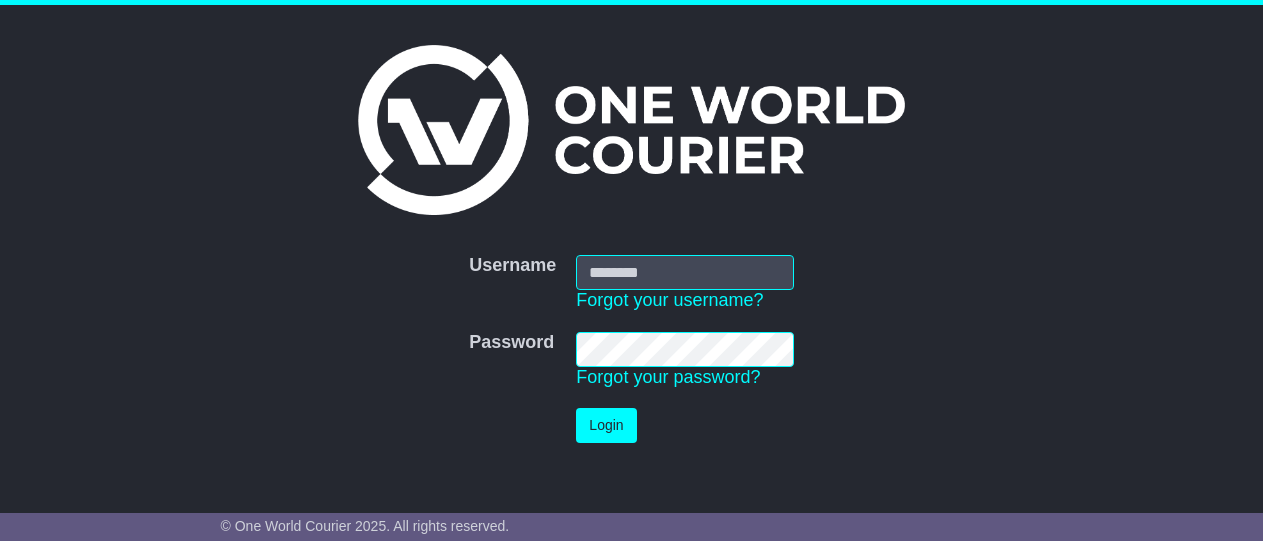scroll, scrollTop: 0, scrollLeft: 0, axis: both 